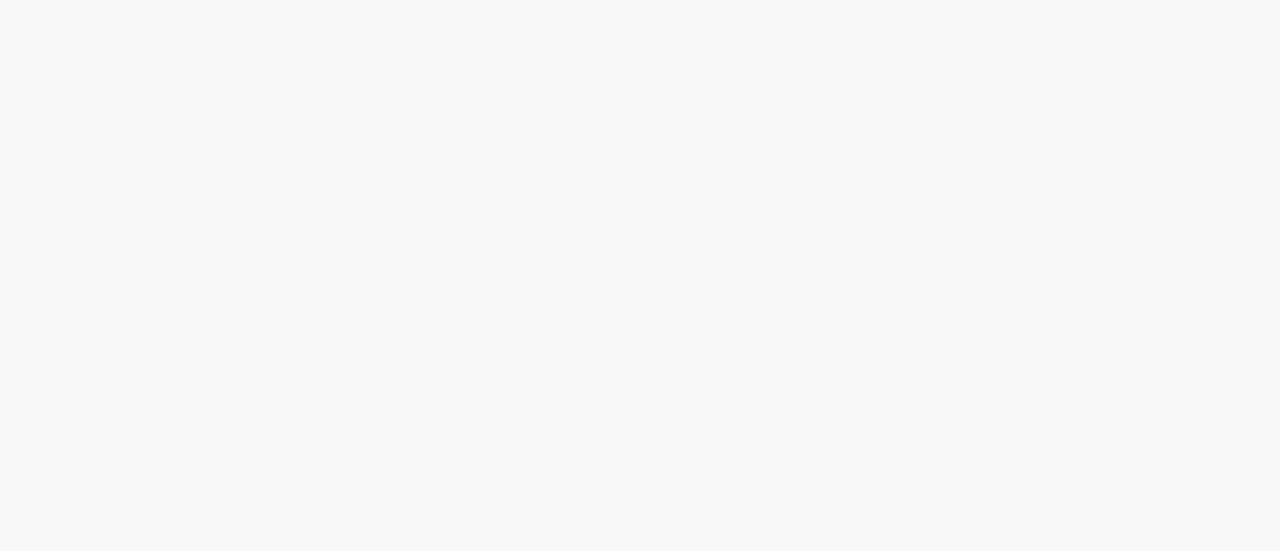 scroll, scrollTop: 0, scrollLeft: 0, axis: both 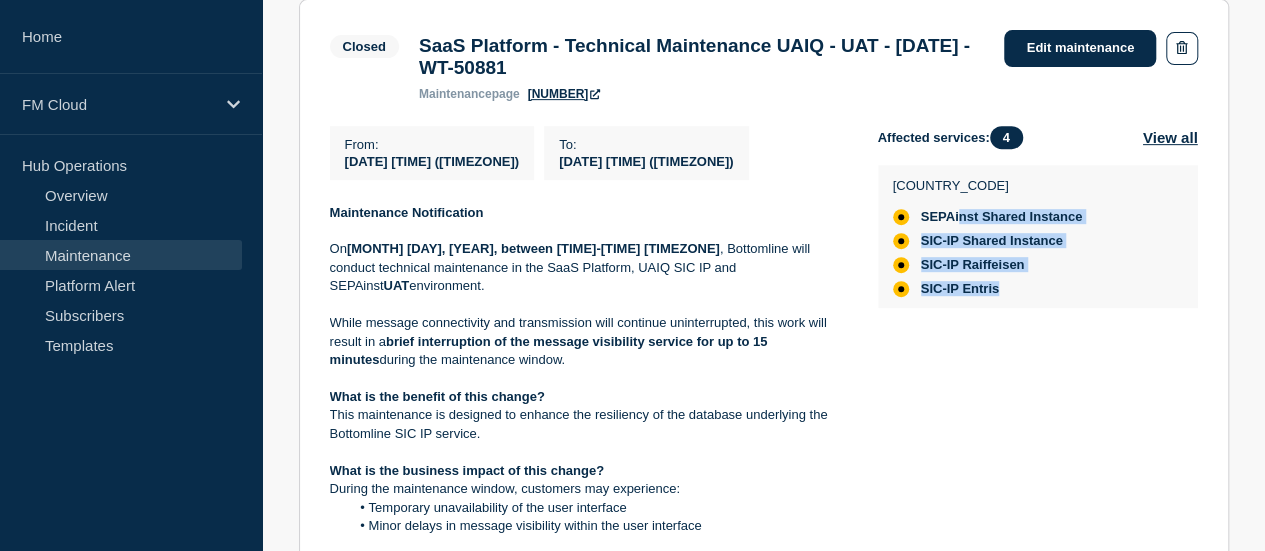 drag, startPoint x: 960, startPoint y: 226, endPoint x: 1086, endPoint y: 301, distance: 146.63219 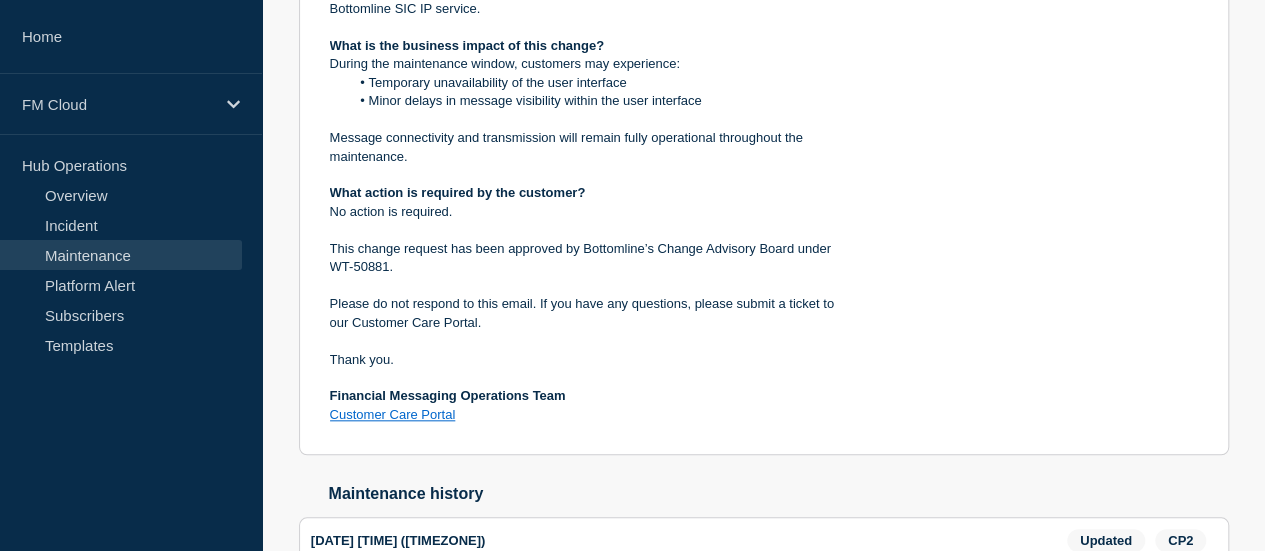 scroll, scrollTop: 772, scrollLeft: 0, axis: vertical 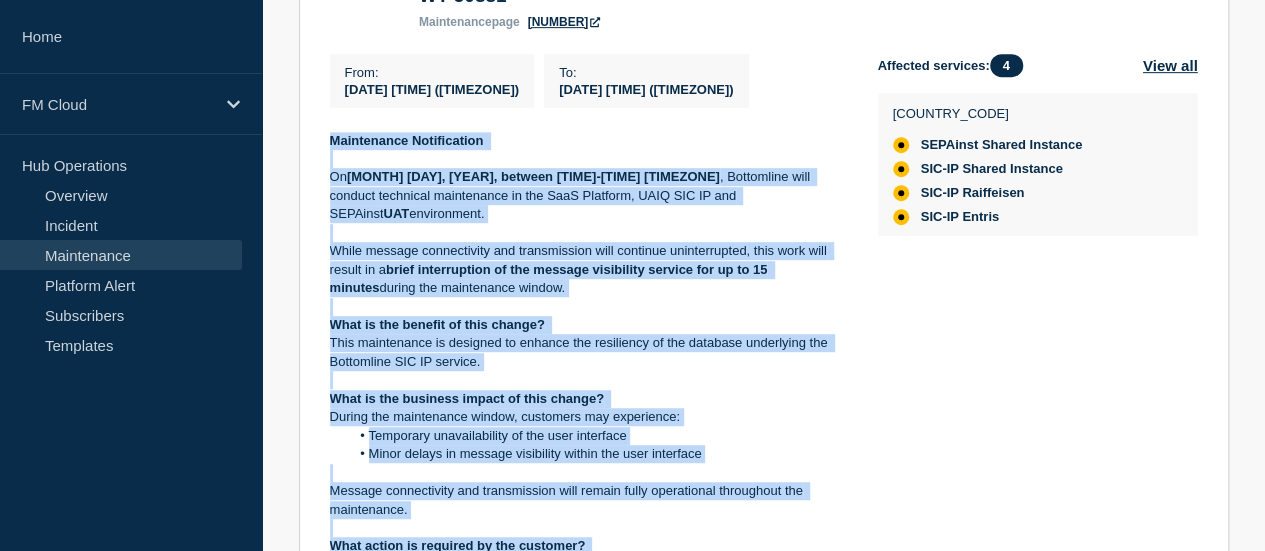 drag, startPoint x: 561, startPoint y: 457, endPoint x: 326, endPoint y: 129, distance: 403.49597 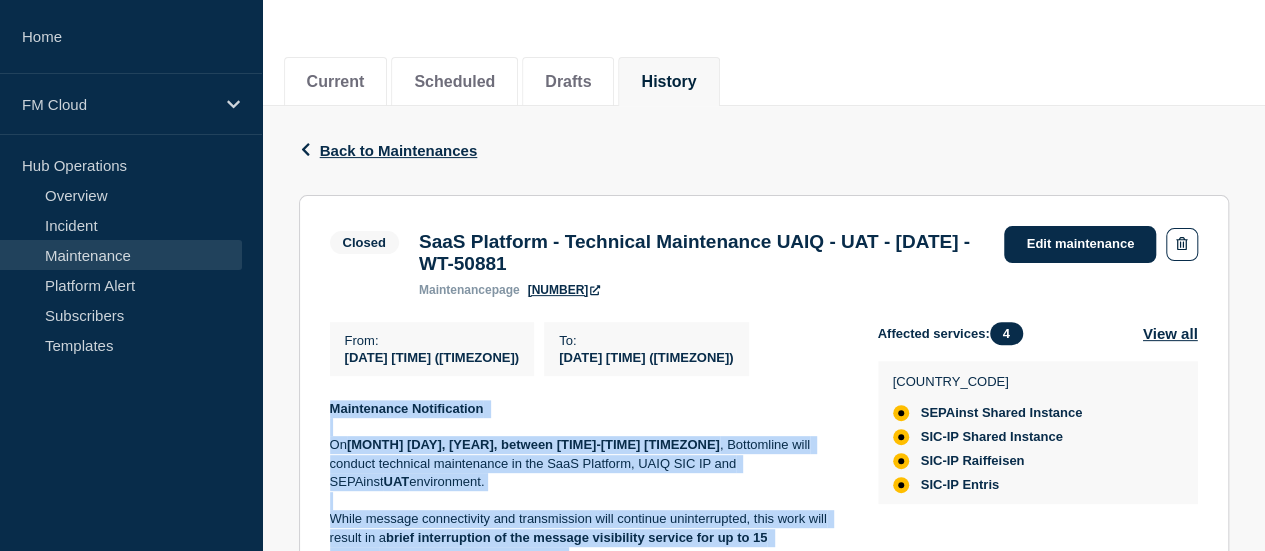 scroll, scrollTop: 172, scrollLeft: 0, axis: vertical 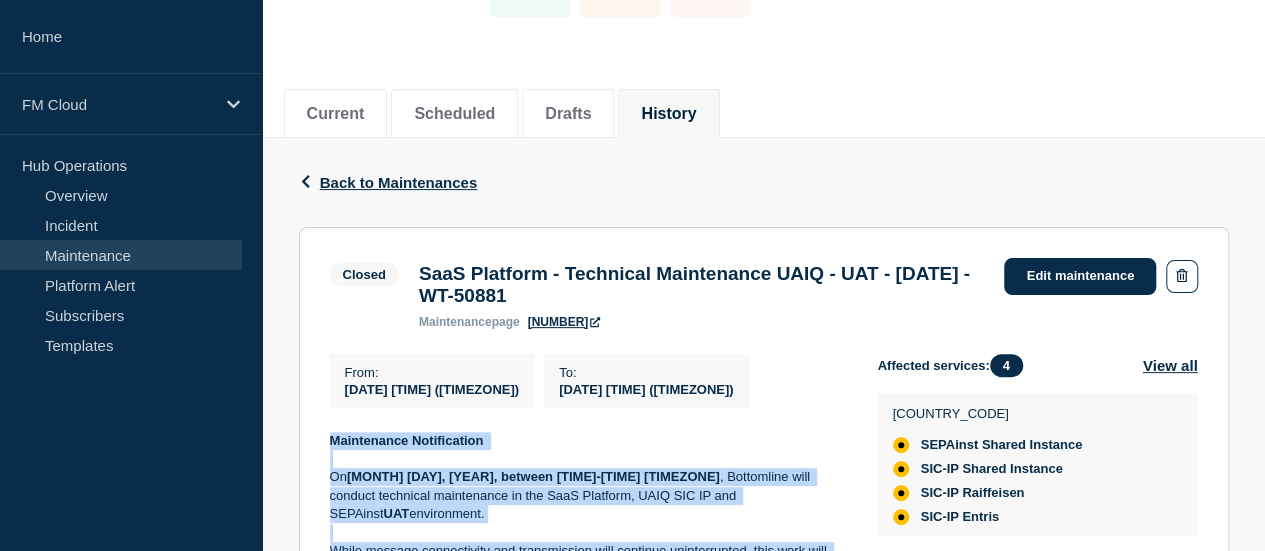 copy on "Maintenance Notification   On  April 15, 2025, between 15:00-17:00 CET , Bottomline will conduct technical maintenance in the SaaS Platform, UAIQ SIC IP and SEPAinst  UAT  environment. While message connectivity and transmission will continue uninterrupted, this work will result in a  brief interruption of the message visibility service for up to 15 minutes  during the maintenance window. What is the benefit of this change?   This maintenance is designed to enhance the resiliency of the database underlying the Bottomline SIC IP service. What is the business impact of this change?   During the maintenance window, customers may experience: Temporary unavailability of the user interface Minor delays in message visibility within the user interface Message connectivity and transmission will remain fully operational throughout the maintenance. What action is required by the customer?   No action is required. This change request has been approved by Bottomline’s Change Advisory Board under WT-50881. Please do not..." 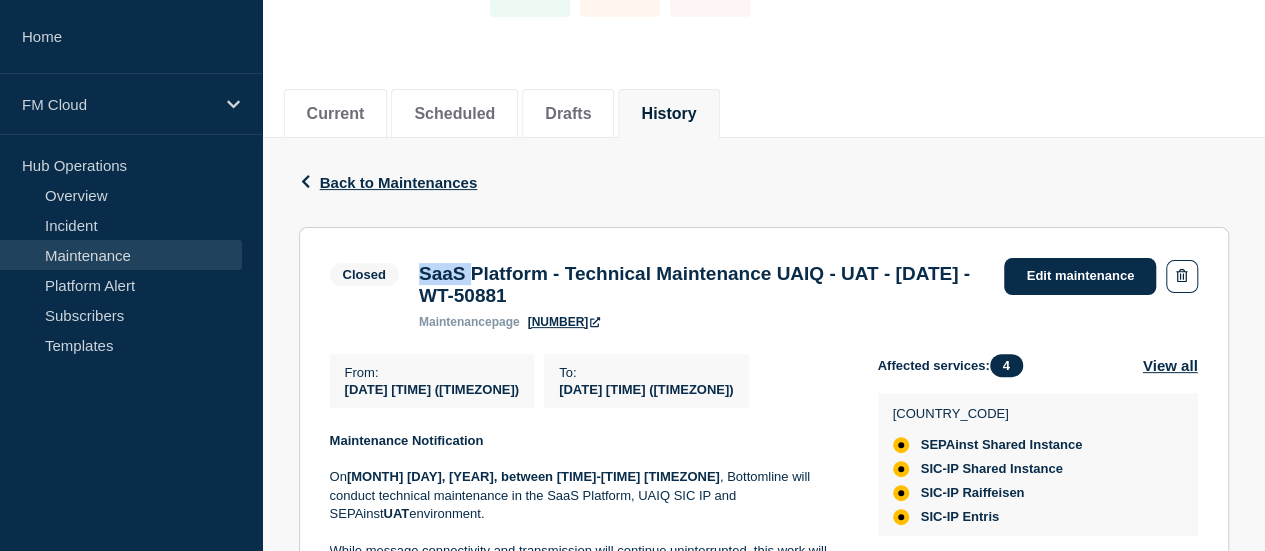 click on "SaaS Platform - Technical Maintenance UAIQ - UAT - 15/APR/2025 - WT-50881" at bounding box center (702, 285) 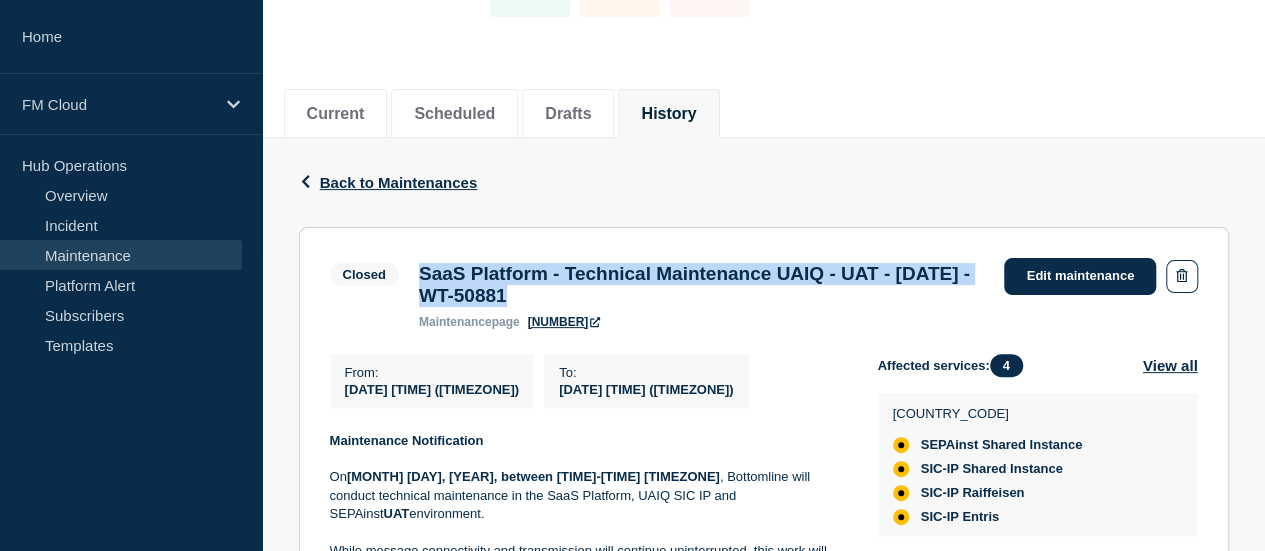 click on "SaaS Platform - Technical Maintenance UAIQ - UAT - 15/APR/2025 - WT-50881" at bounding box center [702, 285] 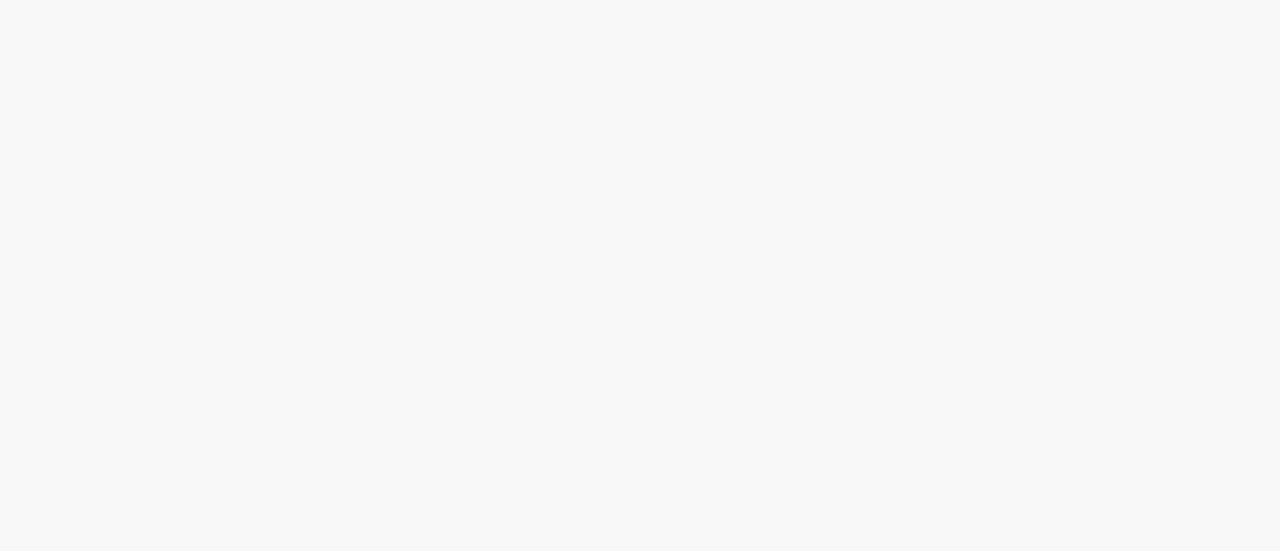 scroll, scrollTop: 0, scrollLeft: 0, axis: both 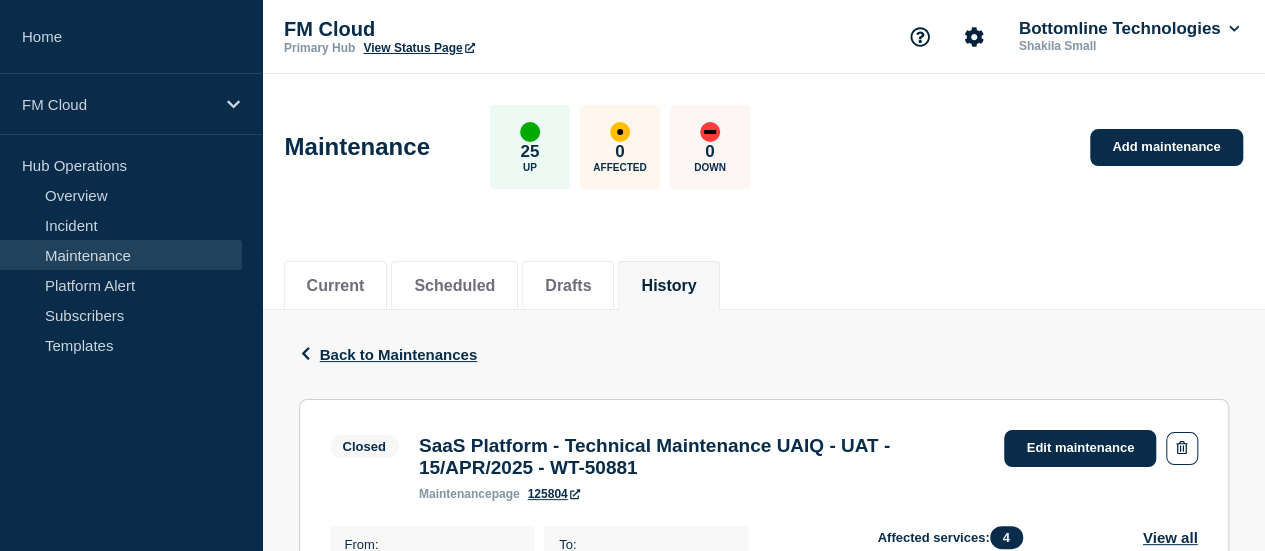 click on "Maintenance" at bounding box center [121, 255] 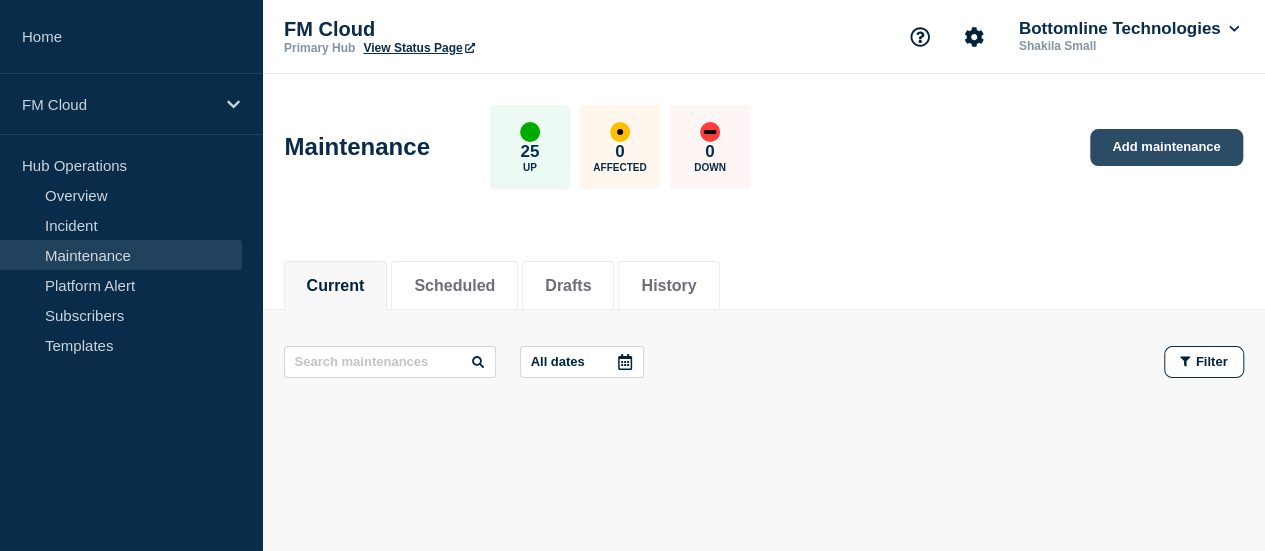 click on "Add maintenance" 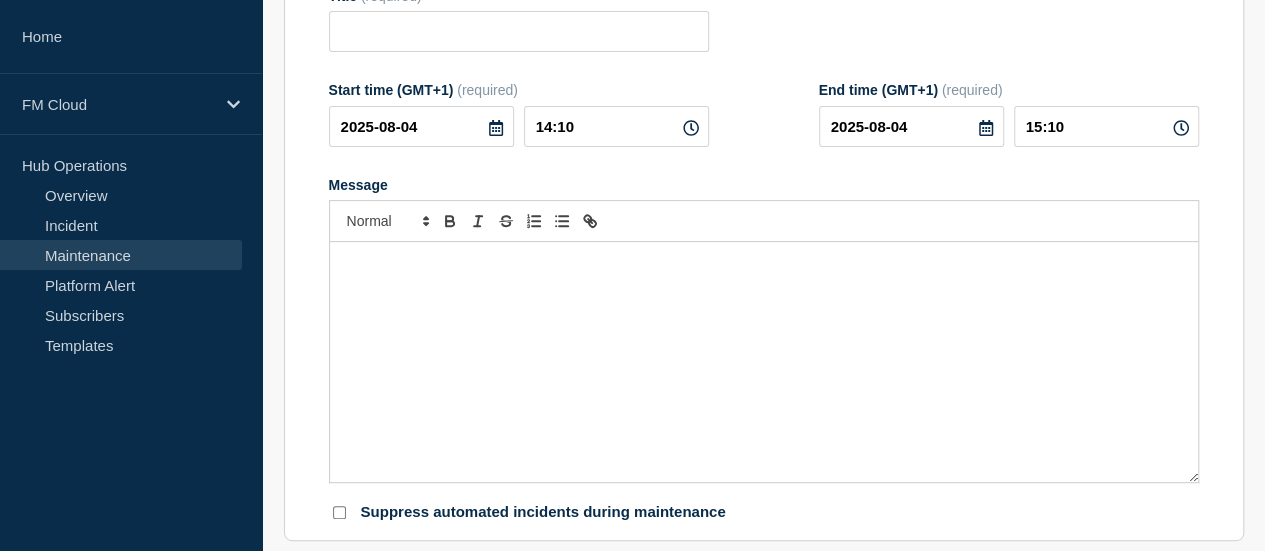 scroll, scrollTop: 300, scrollLeft: 0, axis: vertical 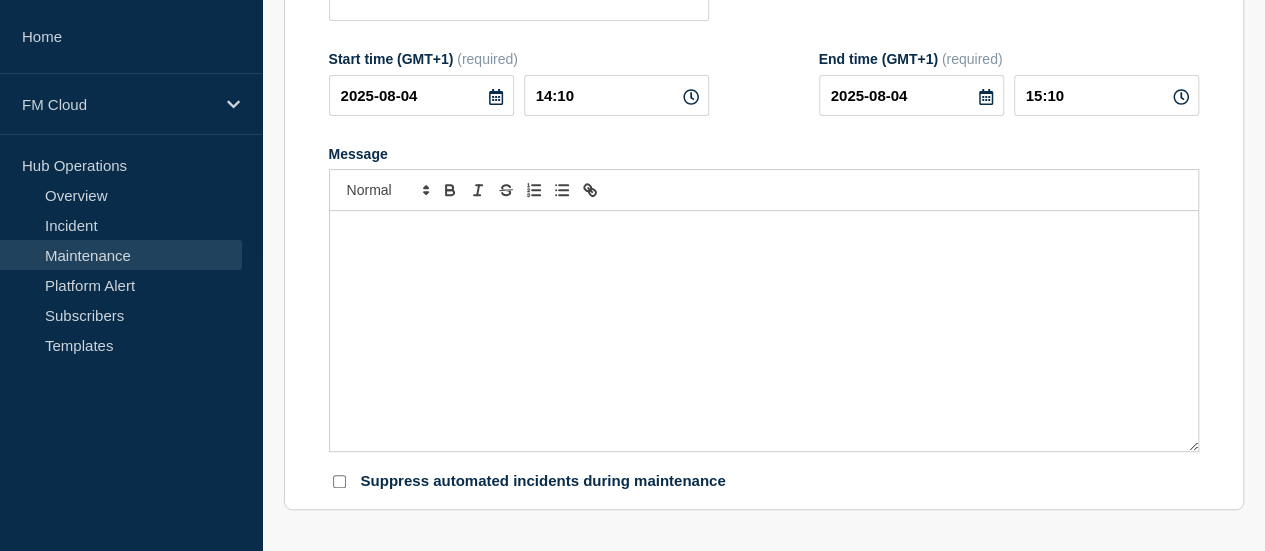 click at bounding box center (764, 331) 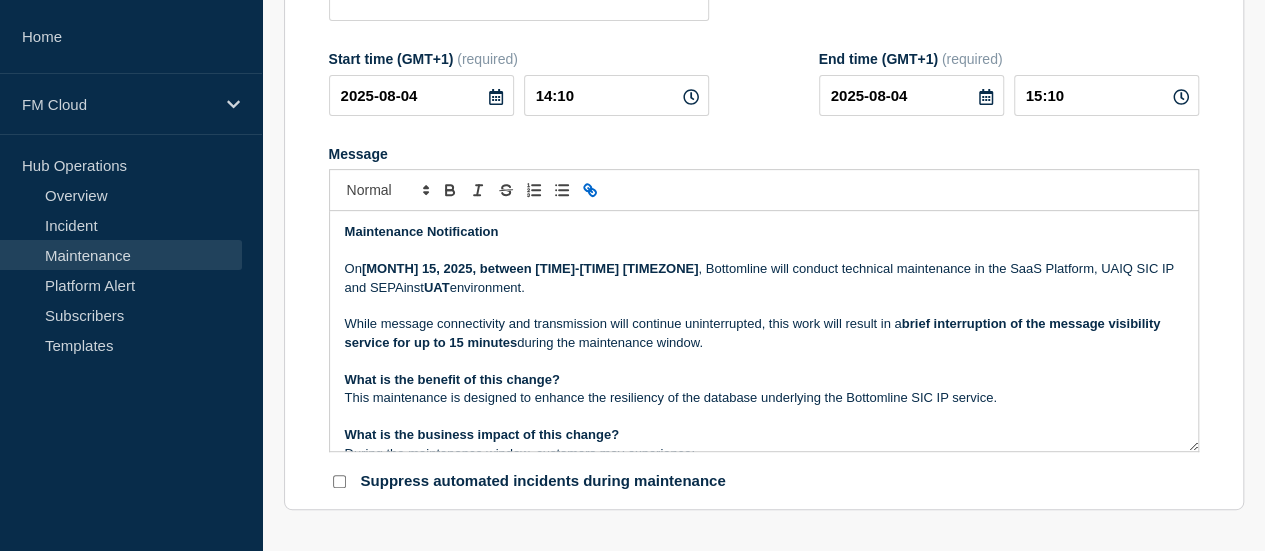 scroll, scrollTop: 304, scrollLeft: 0, axis: vertical 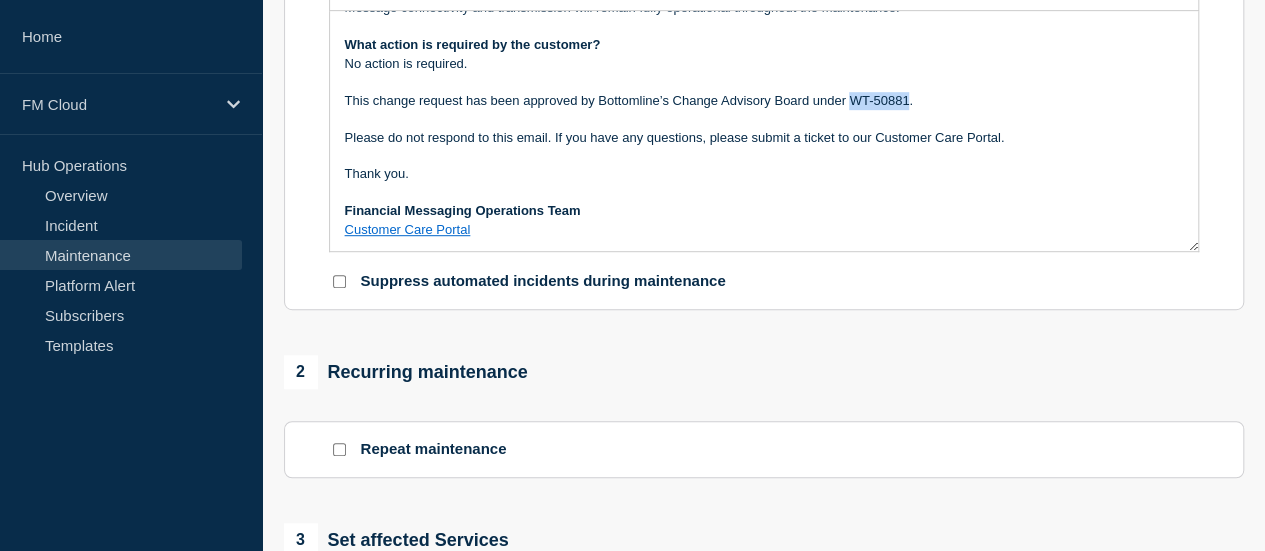 drag, startPoint x: 848, startPoint y: 105, endPoint x: 906, endPoint y: 101, distance: 58.137768 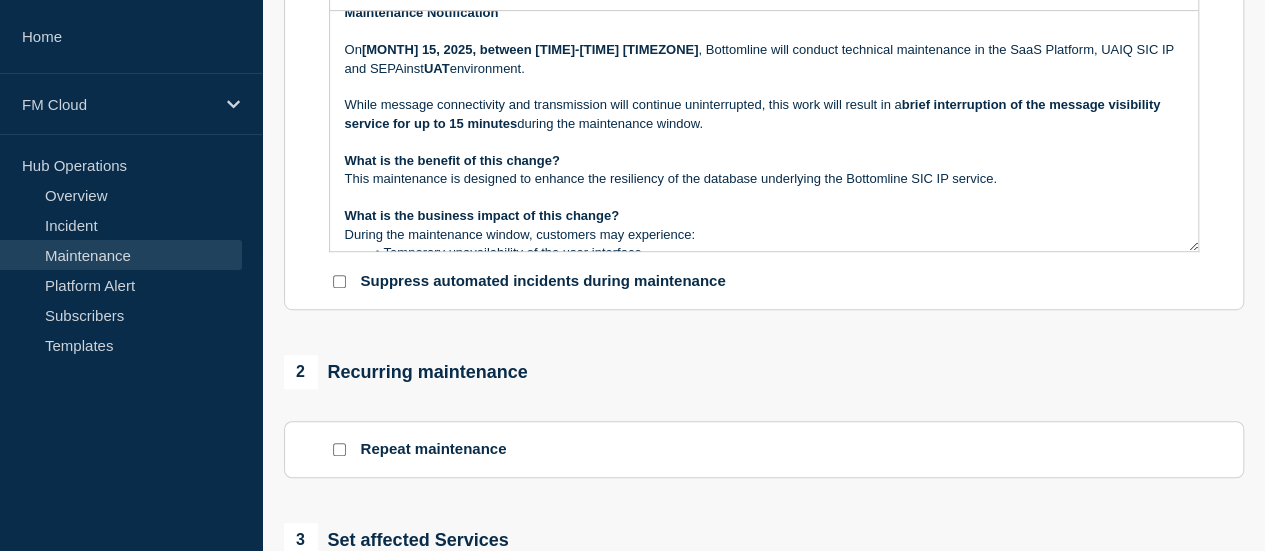 scroll, scrollTop: 0, scrollLeft: 0, axis: both 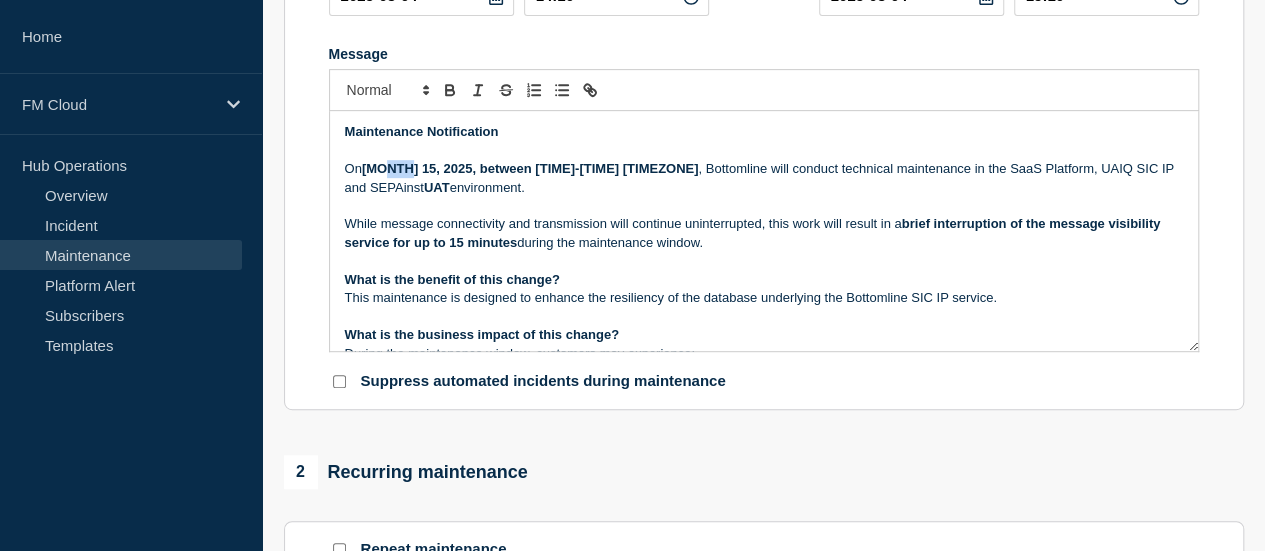 drag, startPoint x: 399, startPoint y: 173, endPoint x: 384, endPoint y: 170, distance: 15.297058 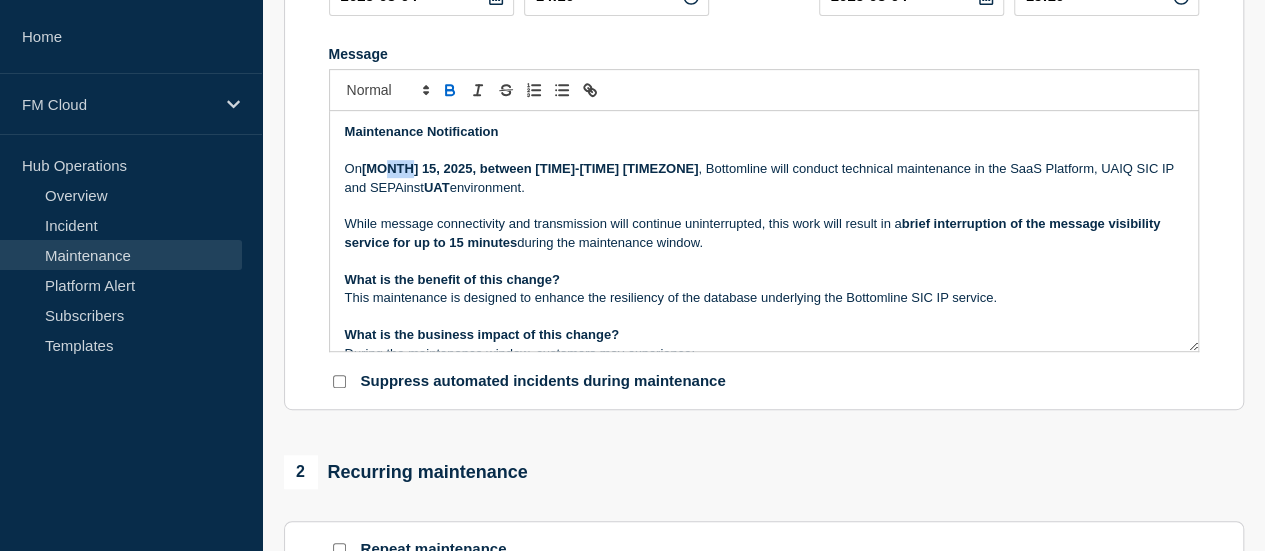 click on "[MONTH] 15, 2025, between [TIME]-[TIME] [TIMEZONE]" at bounding box center (530, 168) 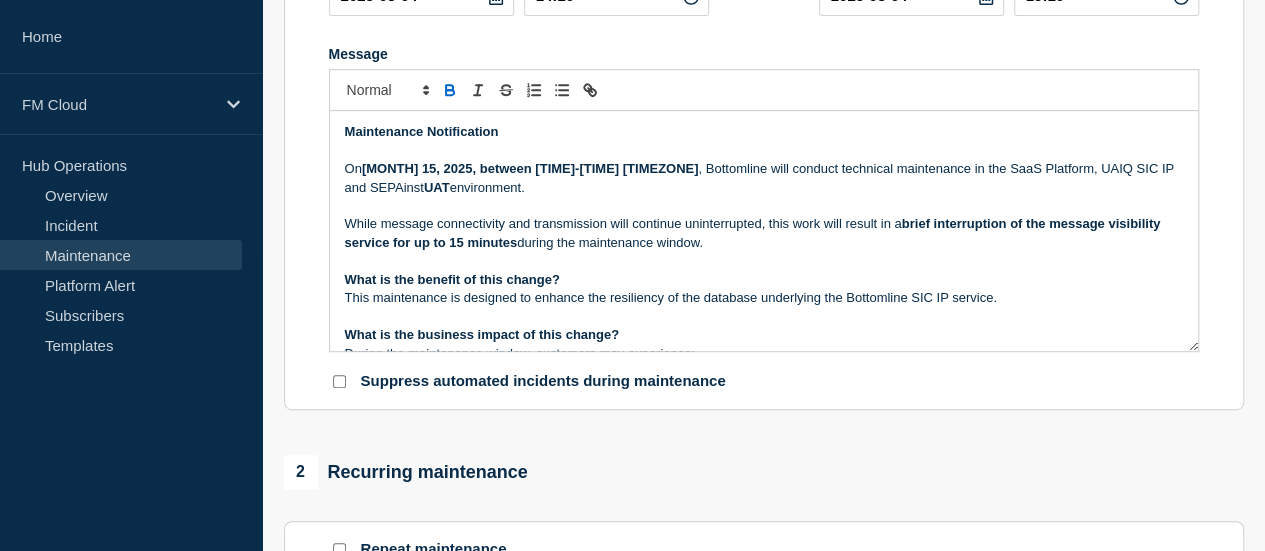 click on "[MONTH] 15, 2025, between [TIME]-[TIME] [TIMEZONE]" at bounding box center [530, 168] 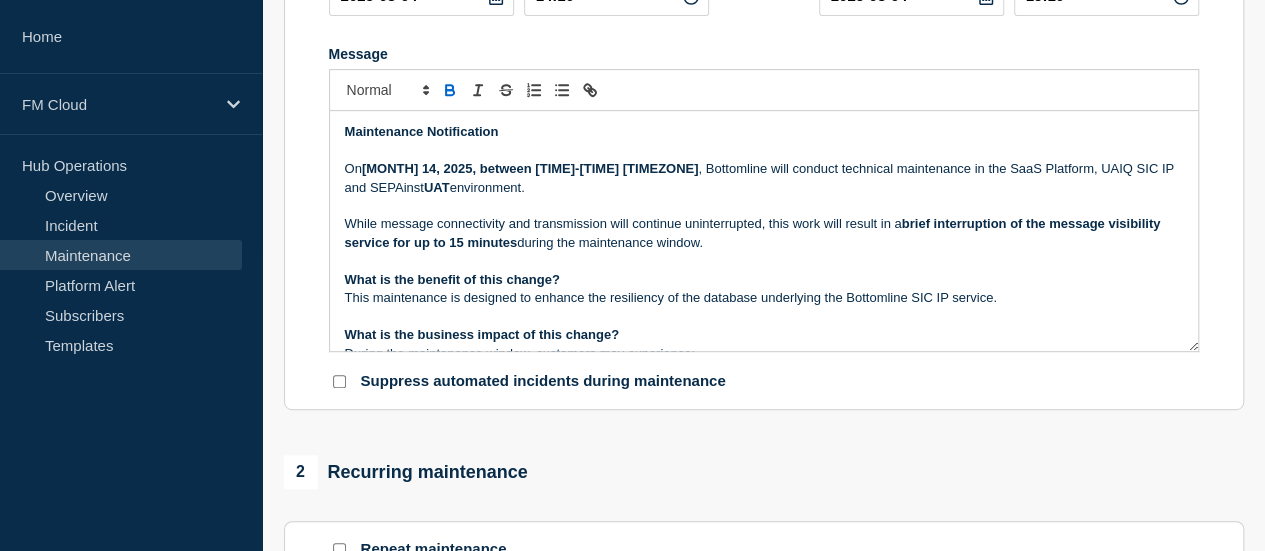 click on "[MONTH] 14, 2025, between [TIME]-[TIME] [TIMEZONE]" at bounding box center (530, 168) 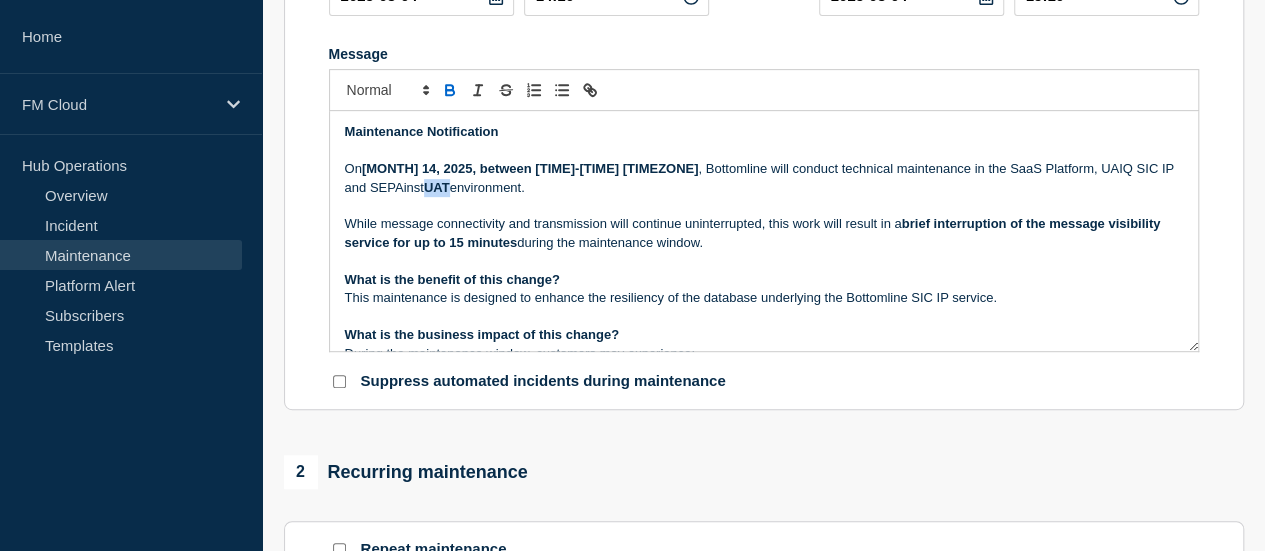 drag, startPoint x: 426, startPoint y: 186, endPoint x: 403, endPoint y: 189, distance: 23.194826 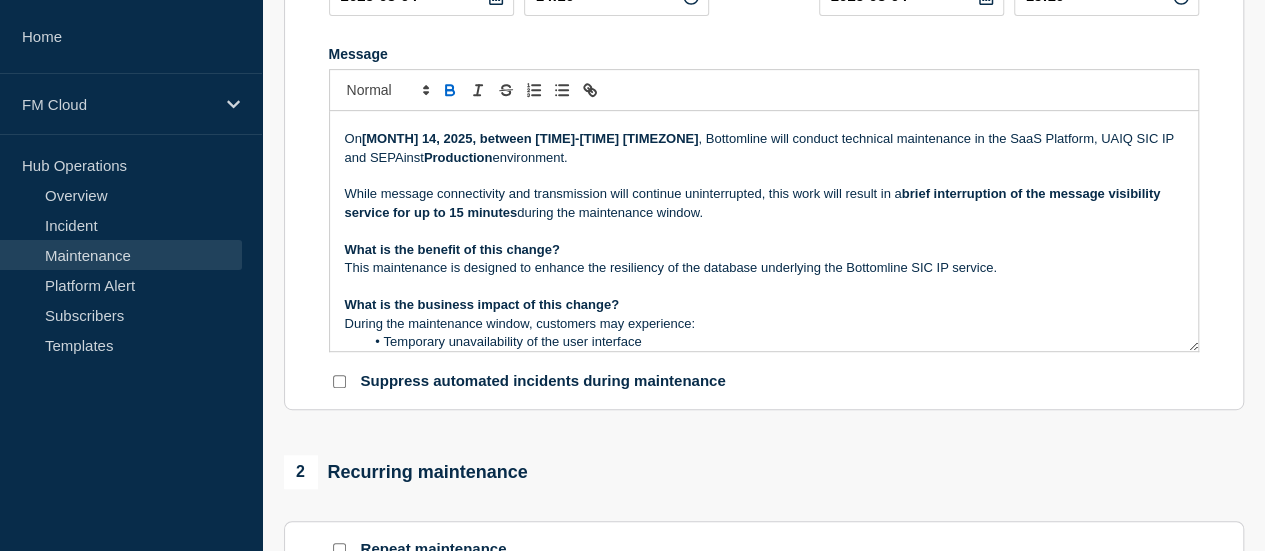 scroll, scrollTop: 0, scrollLeft: 0, axis: both 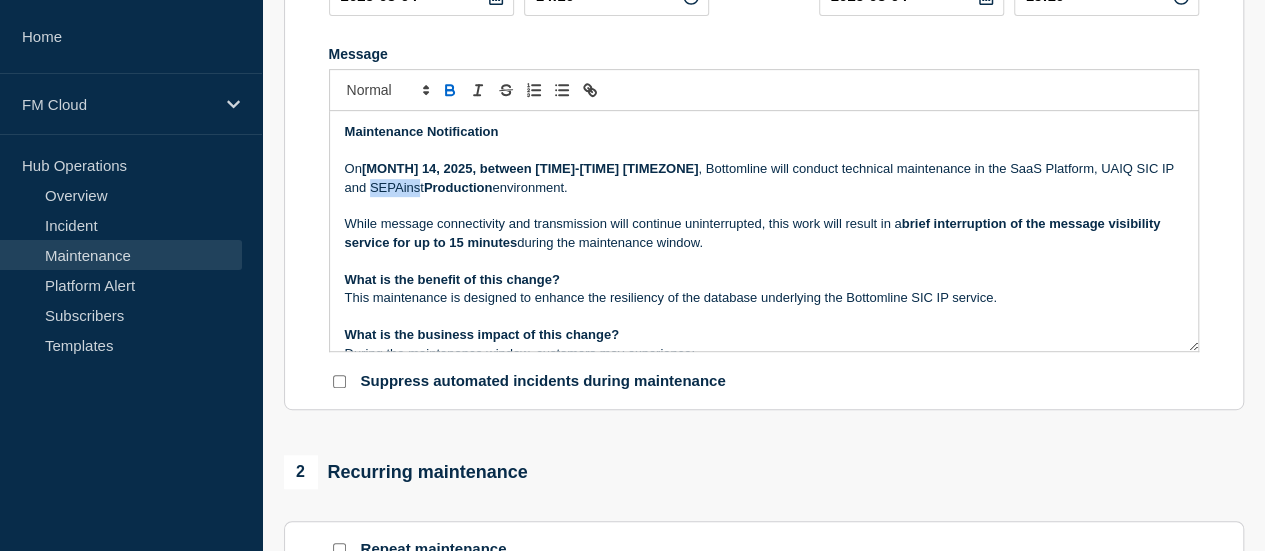 drag, startPoint x: 395, startPoint y: 188, endPoint x: 335, endPoint y: 188, distance: 60 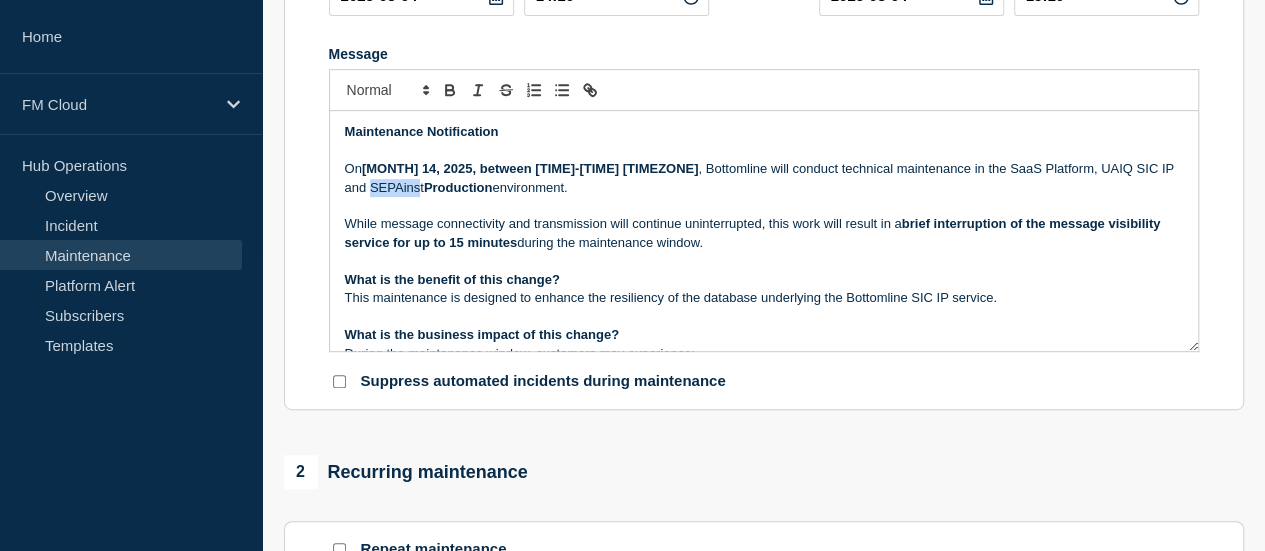 click on "On  [DATE], between [TIME]-[TIME] [TIMEZONE] , Bottomline will conduct technical maintenance in the SaaS Platform, UAIQ SIC IP and SEPAinst  Production  environment." at bounding box center [764, 178] 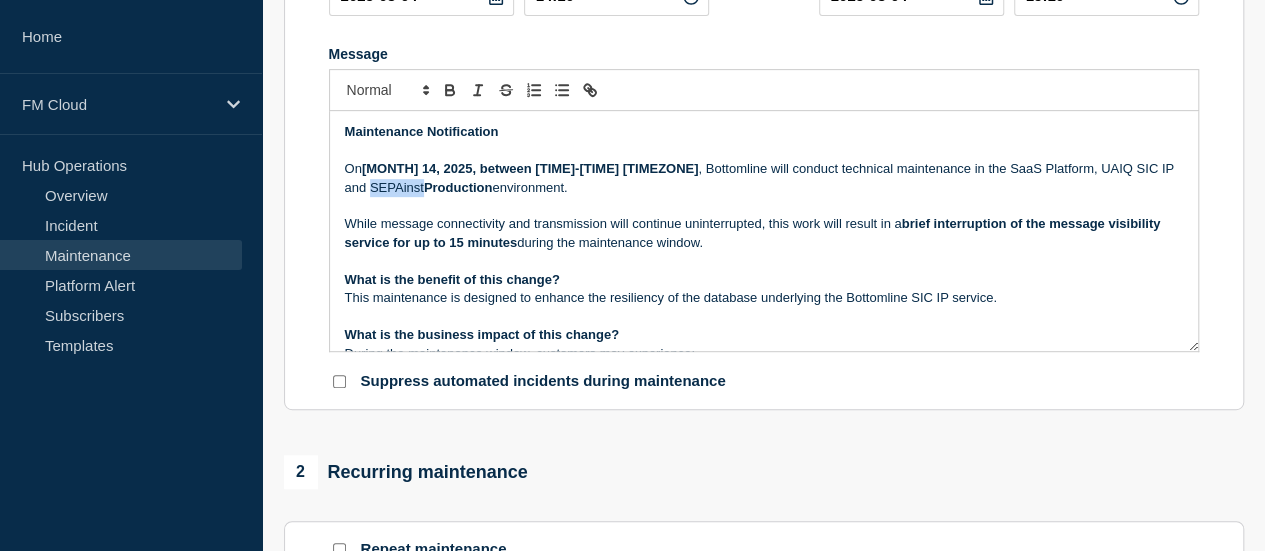 drag, startPoint x: 396, startPoint y: 192, endPoint x: 324, endPoint y: 189, distance: 72.06247 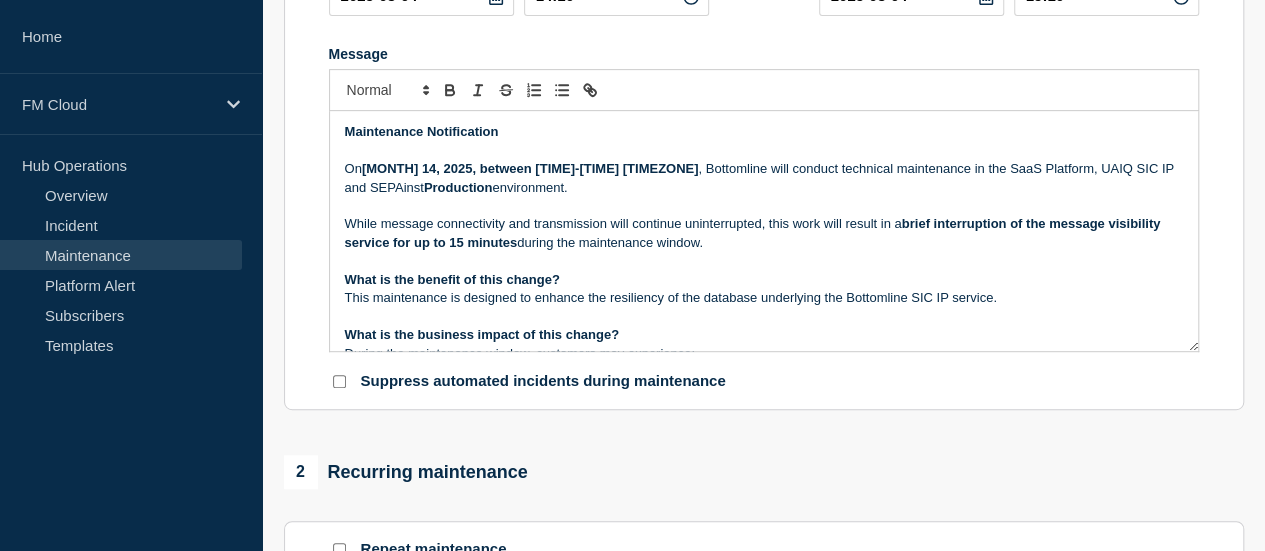 click on "This maintenance is designed to enhance the resiliency of the database underlying the Bottomline SIC IP service." at bounding box center [764, 298] 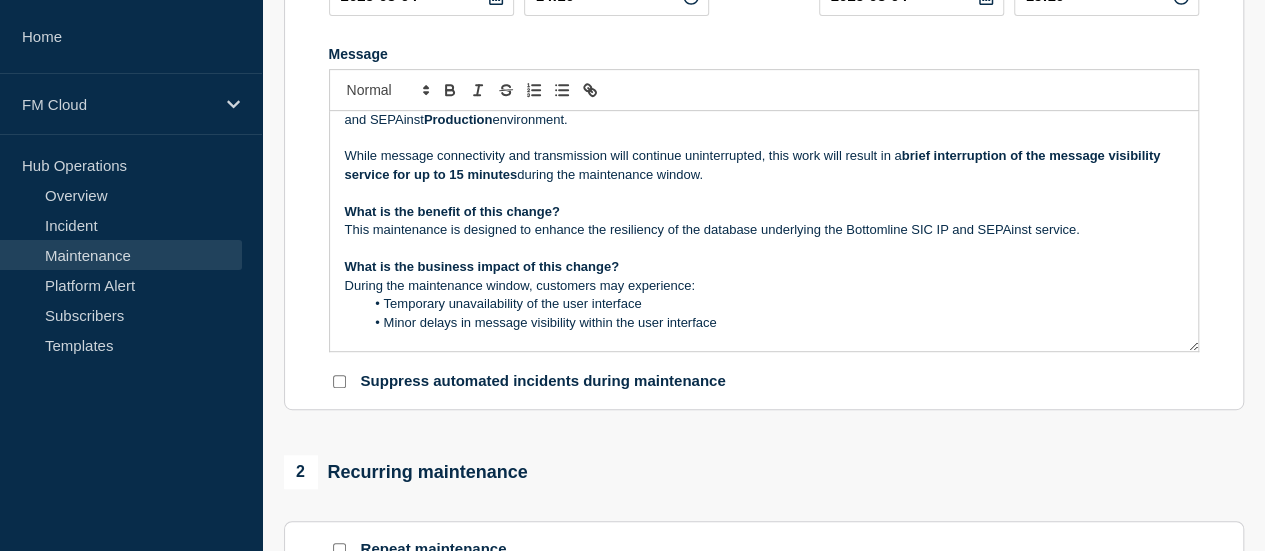 scroll, scrollTop: 100, scrollLeft: 0, axis: vertical 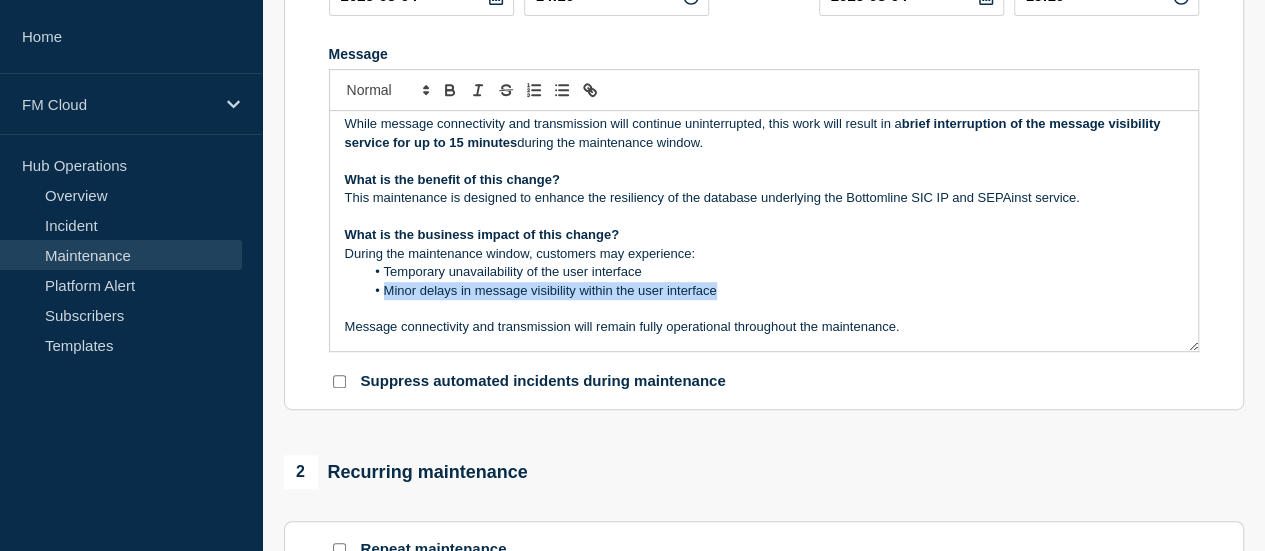 drag, startPoint x: 652, startPoint y: 273, endPoint x: 748, endPoint y: 299, distance: 99.458534 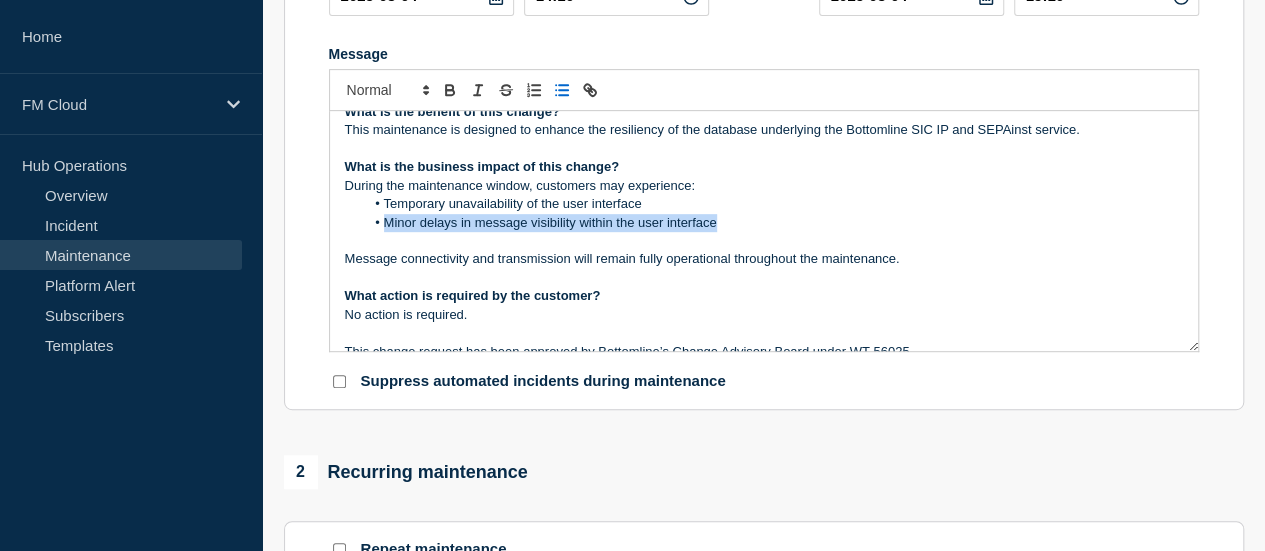 scroll, scrollTop: 200, scrollLeft: 0, axis: vertical 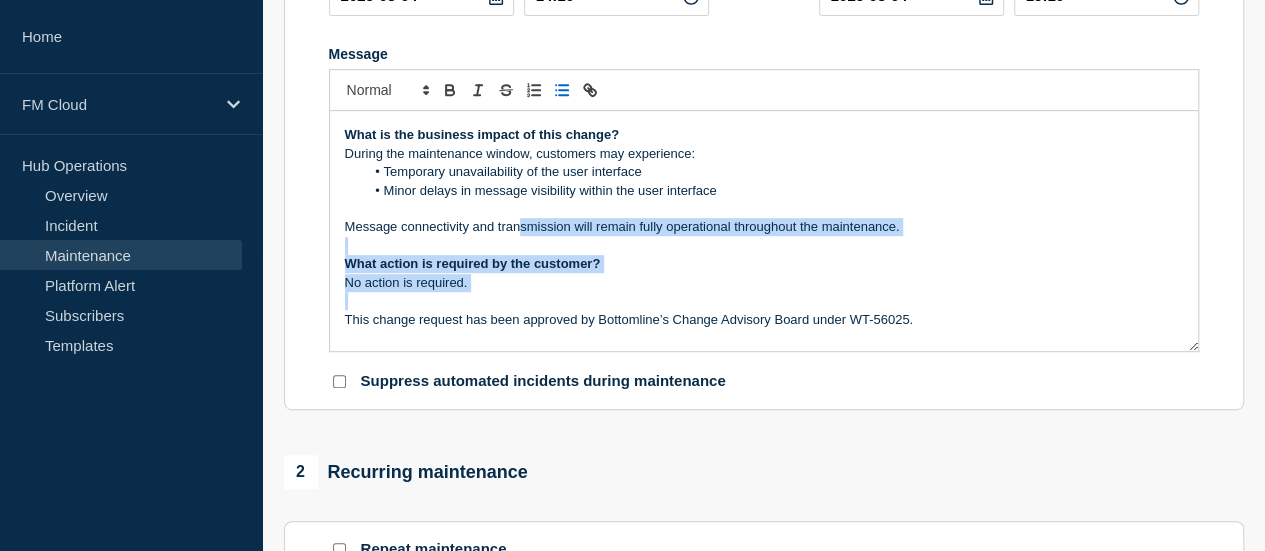 drag, startPoint x: 518, startPoint y: 231, endPoint x: 922, endPoint y: 309, distance: 411.46082 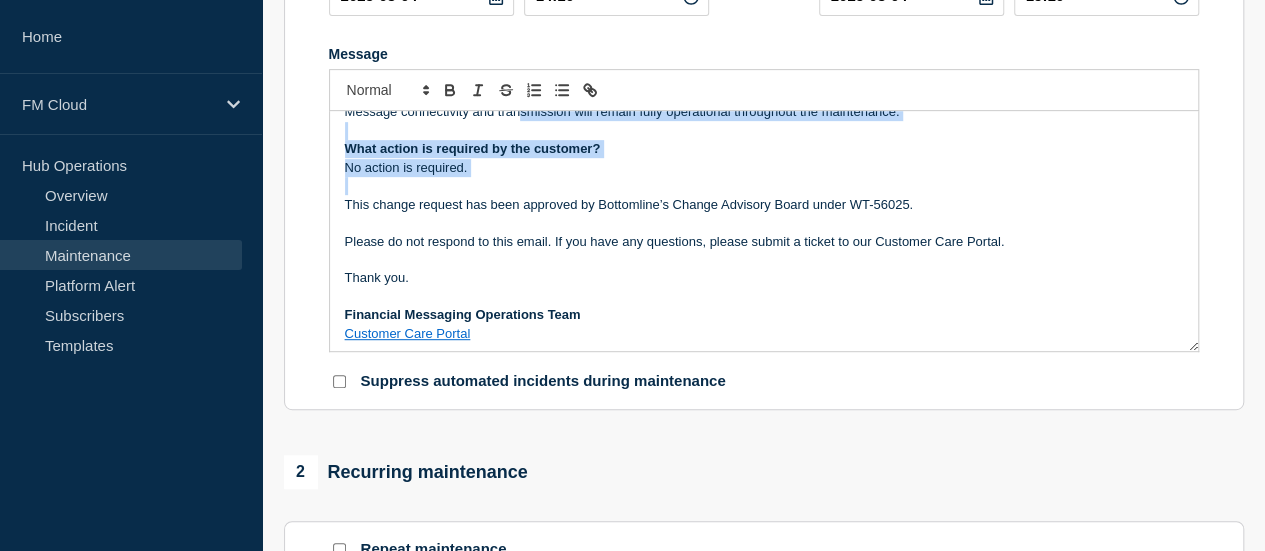scroll, scrollTop: 319, scrollLeft: 0, axis: vertical 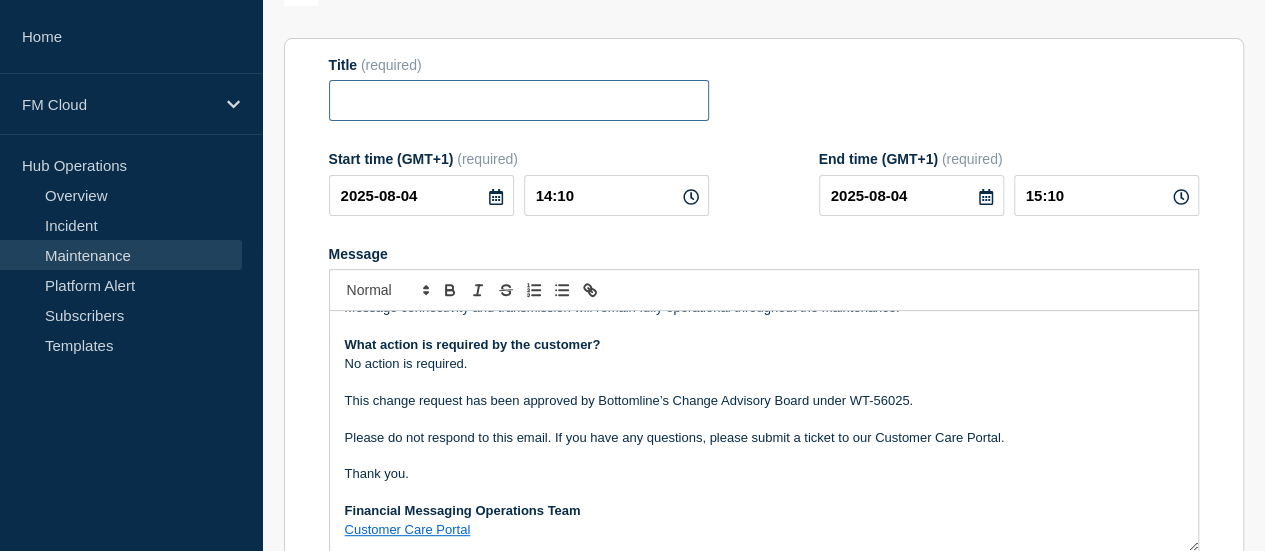 click at bounding box center [519, 100] 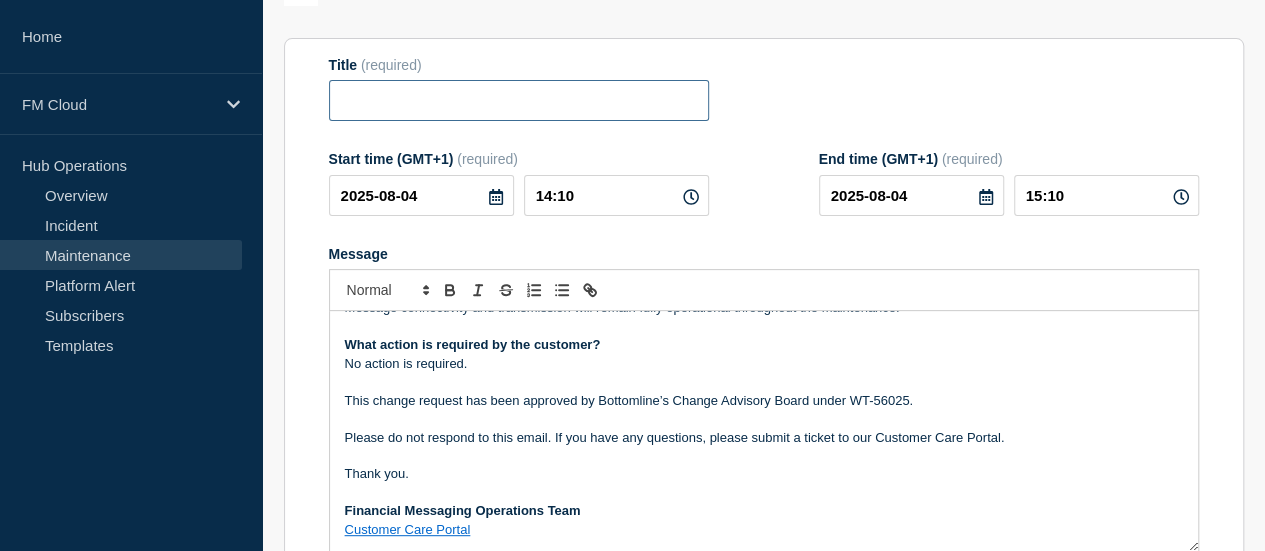 paste on "SaaS Platform - Technical Maintenance UAIQ - UAT - 15/APR/2025 - WT-50881" 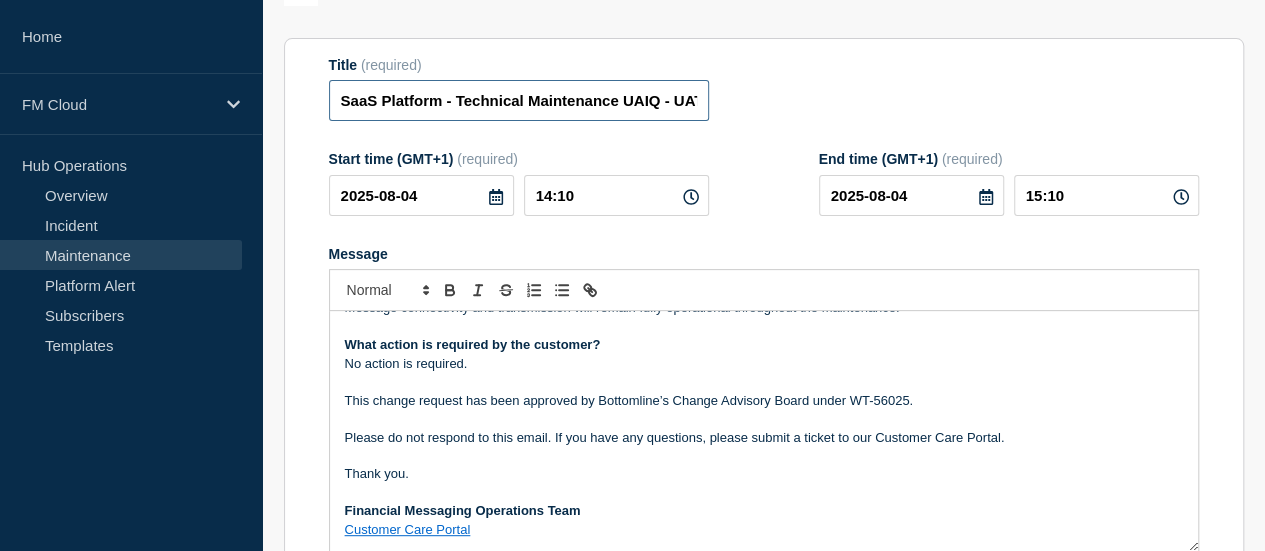 scroll, scrollTop: 0, scrollLeft: 213, axis: horizontal 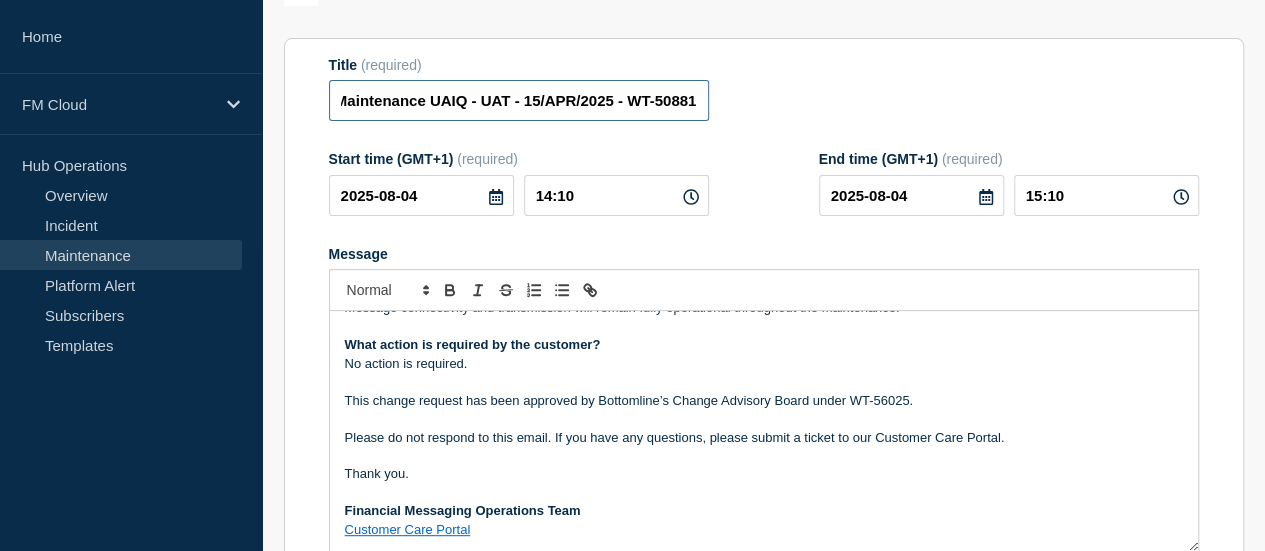 click on "SaaS Platform - Technical Maintenance UAIQ - UAT - 15/APR/2025 - WT-50881" at bounding box center (519, 100) 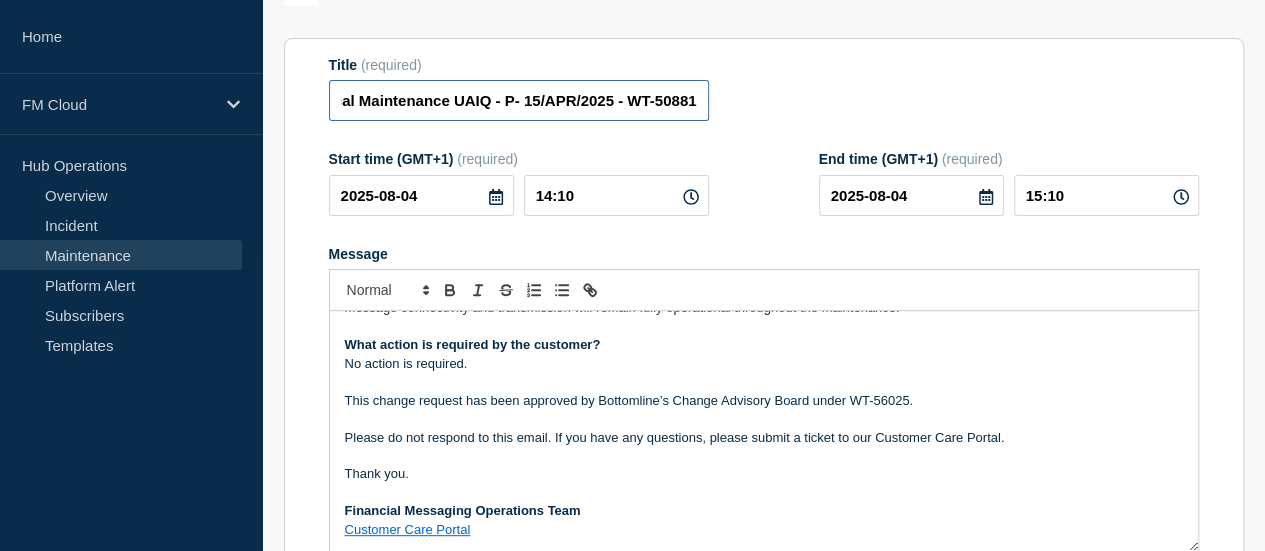 scroll, scrollTop: 0, scrollLeft: 189, axis: horizontal 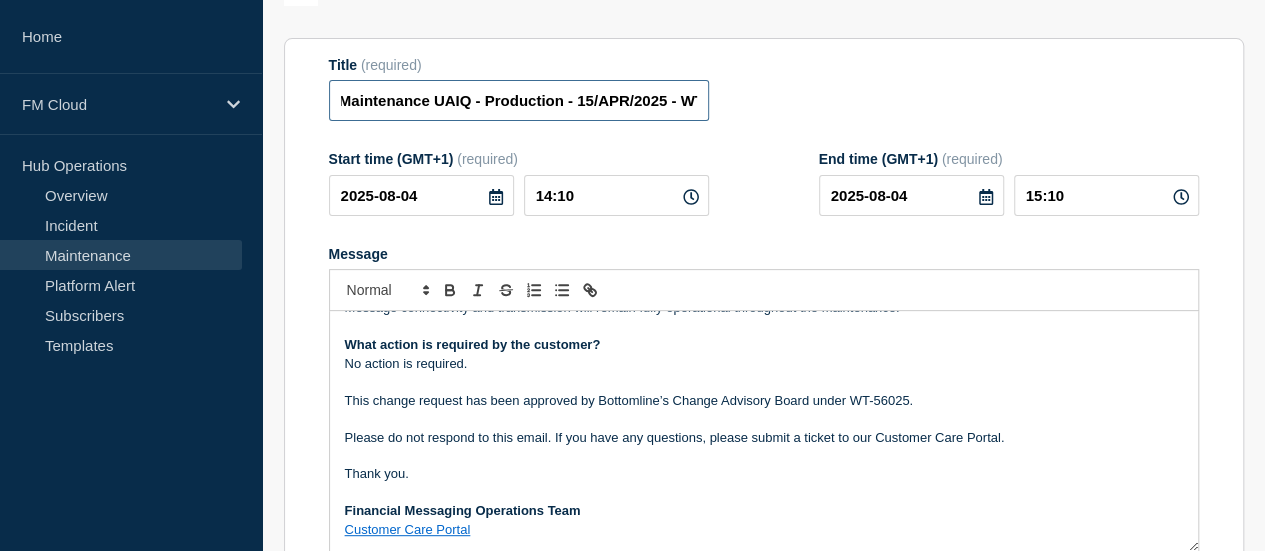 click on "SaaS Platform - Technical Maintenance UAIQ - Production - 15/APR/2025 - WT-50881" at bounding box center [519, 100] 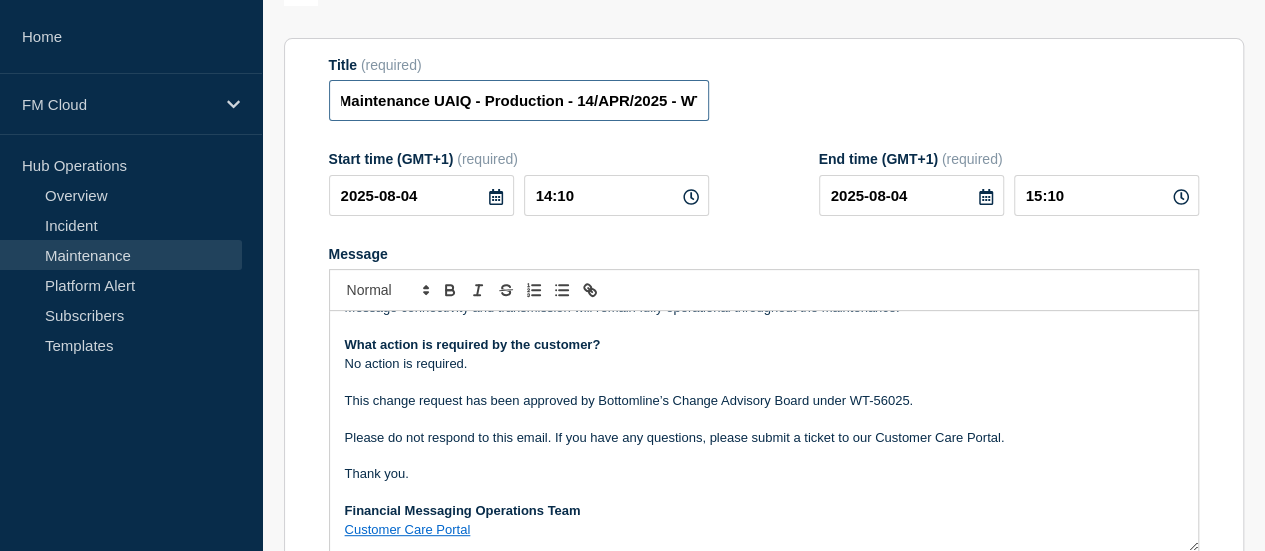 click on "SaaS Platform - Technical Maintenance UAIQ - Production - 14/APR/2025 - WT-50881" at bounding box center [519, 100] 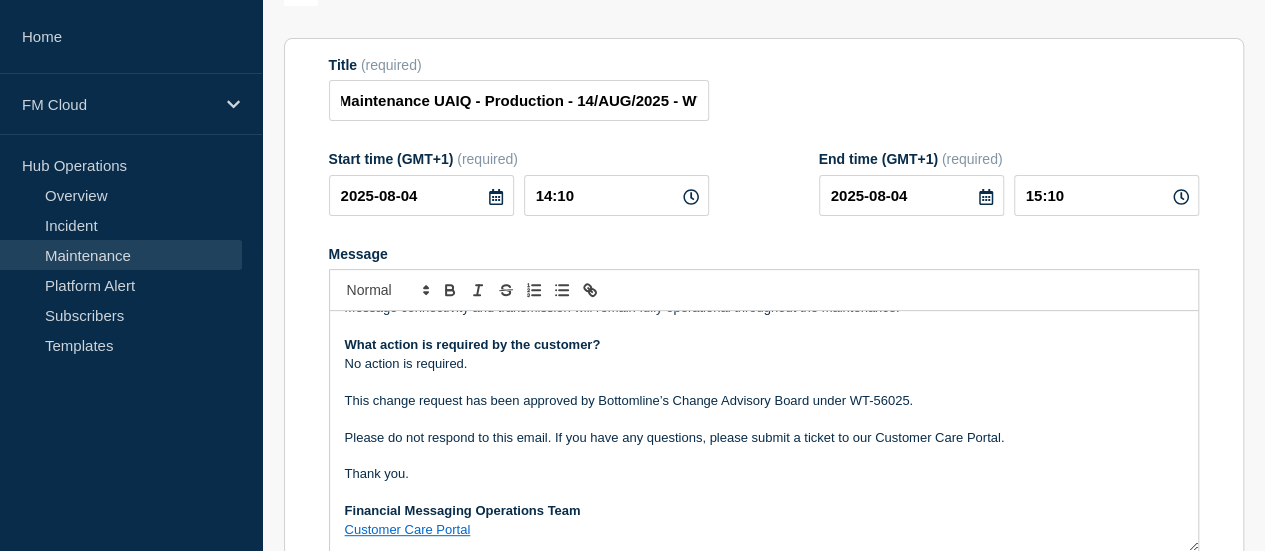 scroll, scrollTop: 0, scrollLeft: 0, axis: both 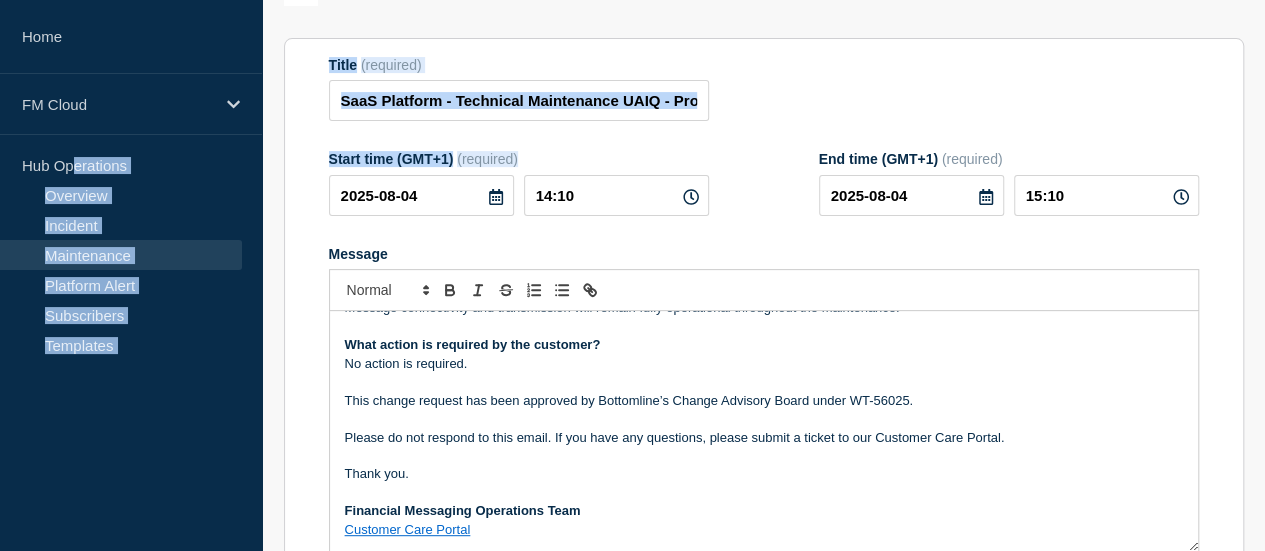 drag, startPoint x: 528, startPoint y: 164, endPoint x: 74, endPoint y: 139, distance: 454.6878 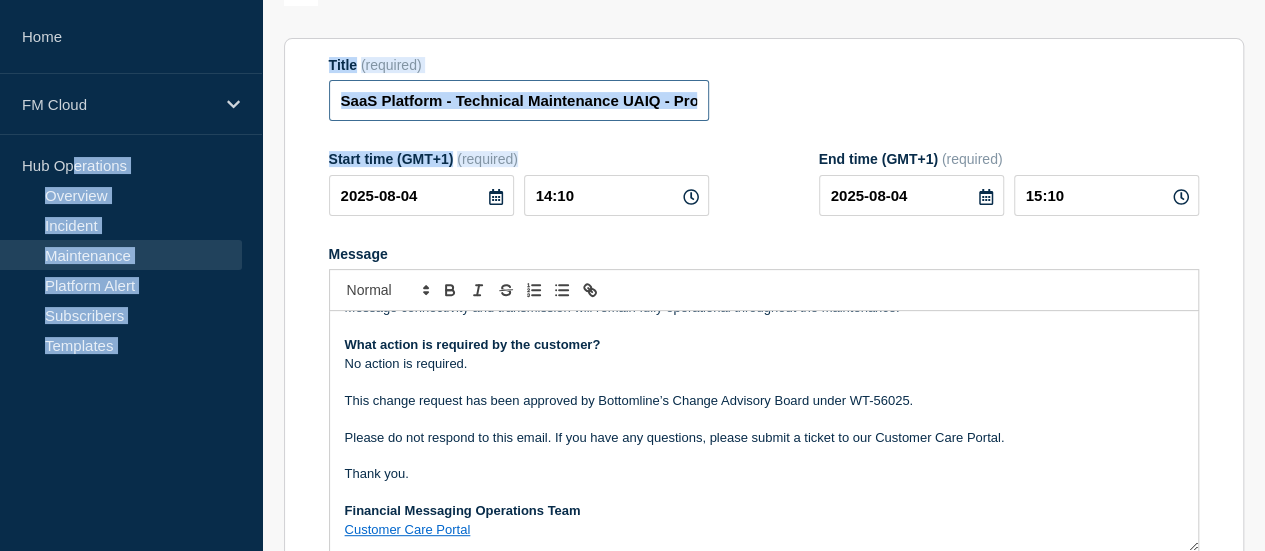 click on "SaaS Platform - Technical Maintenance UAIQ - Production - 14/AUG/2025 - WT-50881" at bounding box center (519, 100) 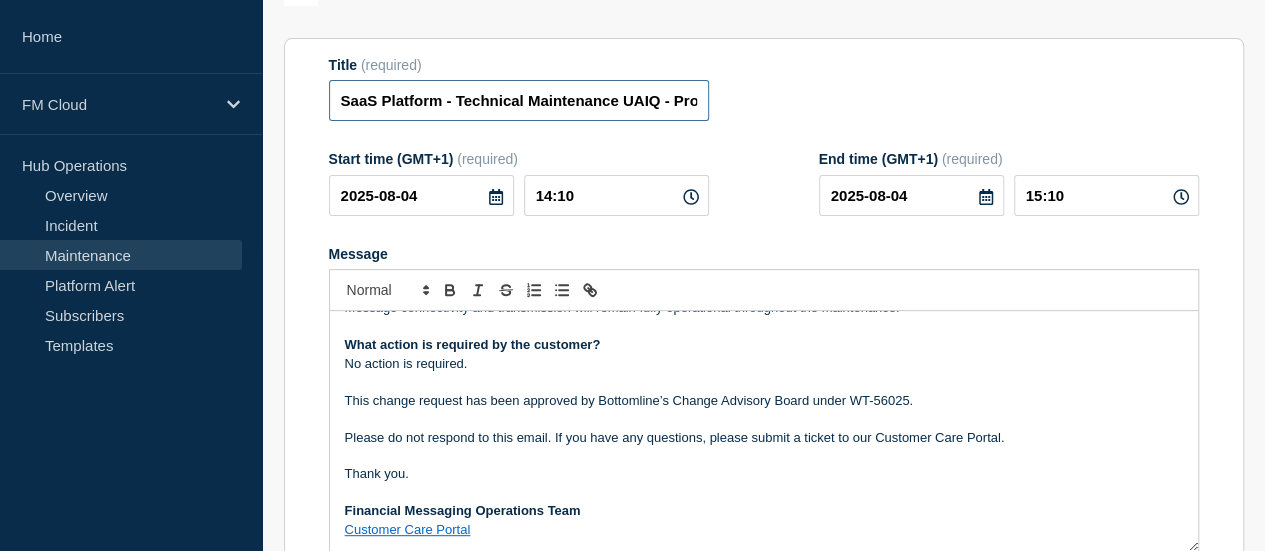 scroll, scrollTop: 0, scrollLeft: 264, axis: horizontal 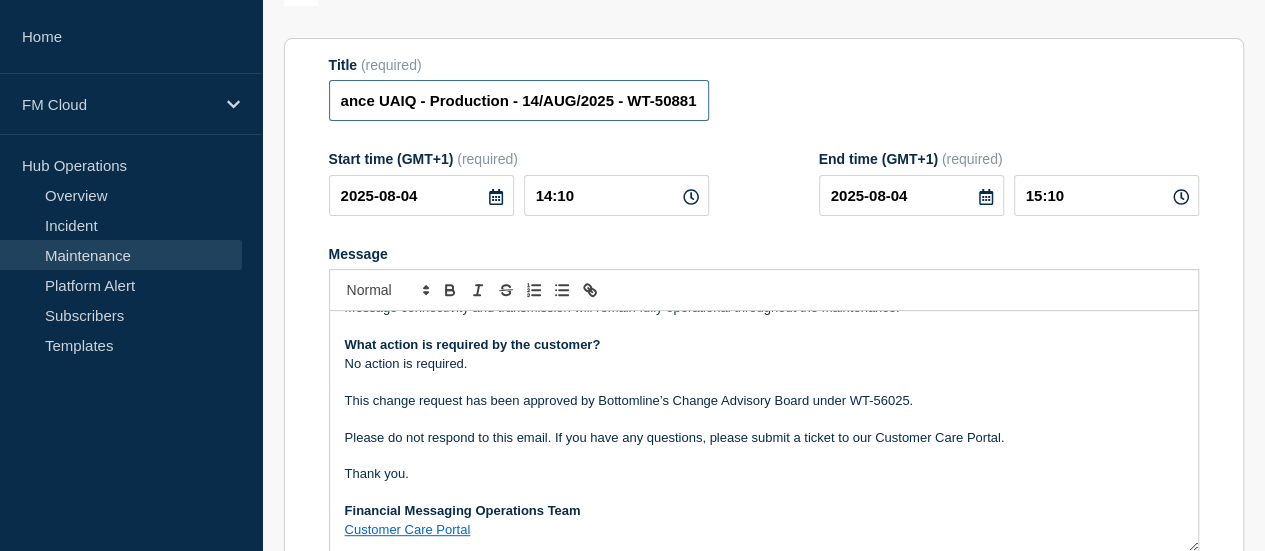 drag, startPoint x: 604, startPoint y: 107, endPoint x: 864, endPoint y: 111, distance: 260.03076 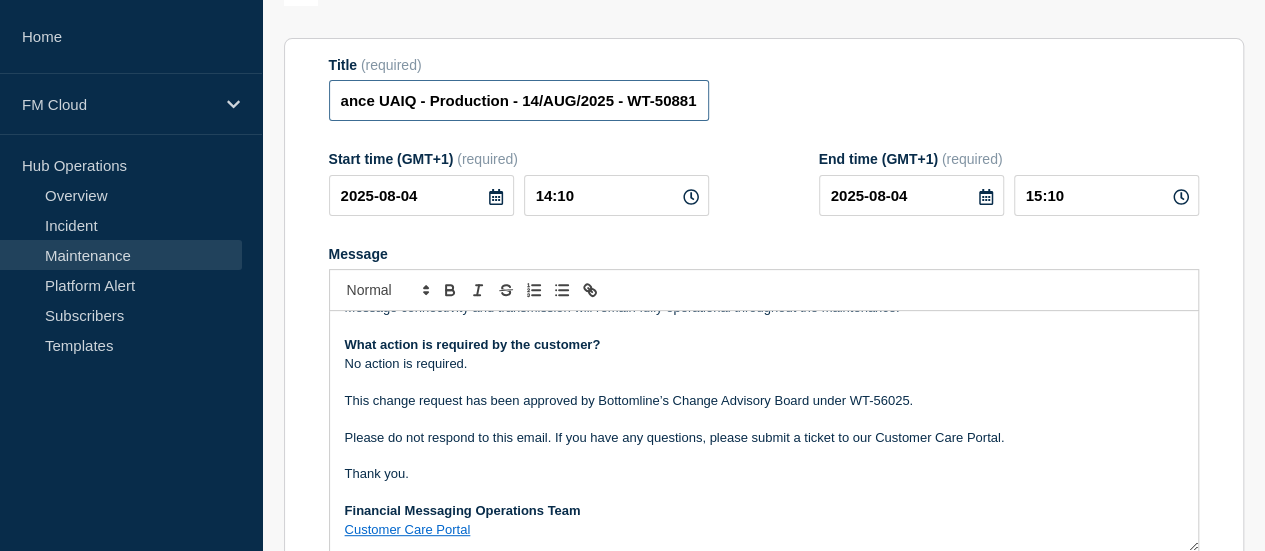 scroll, scrollTop: 0, scrollLeft: 0, axis: both 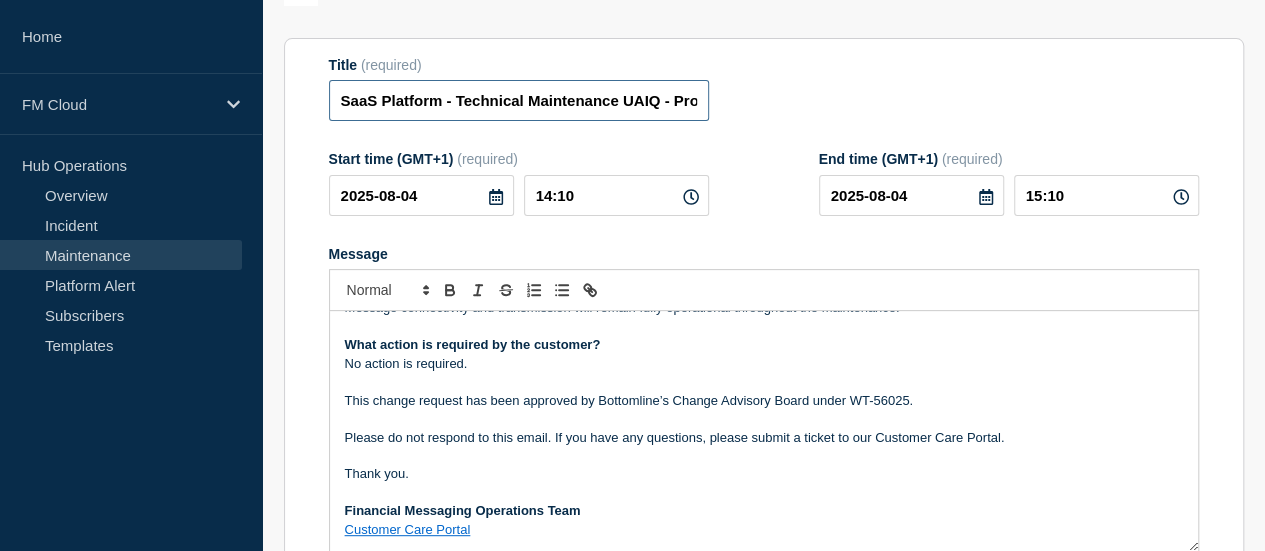 click on "SaaS Platform - Technical Maintenance UAIQ - Production - 14/AUG/2025 - WT-50881" at bounding box center (519, 100) 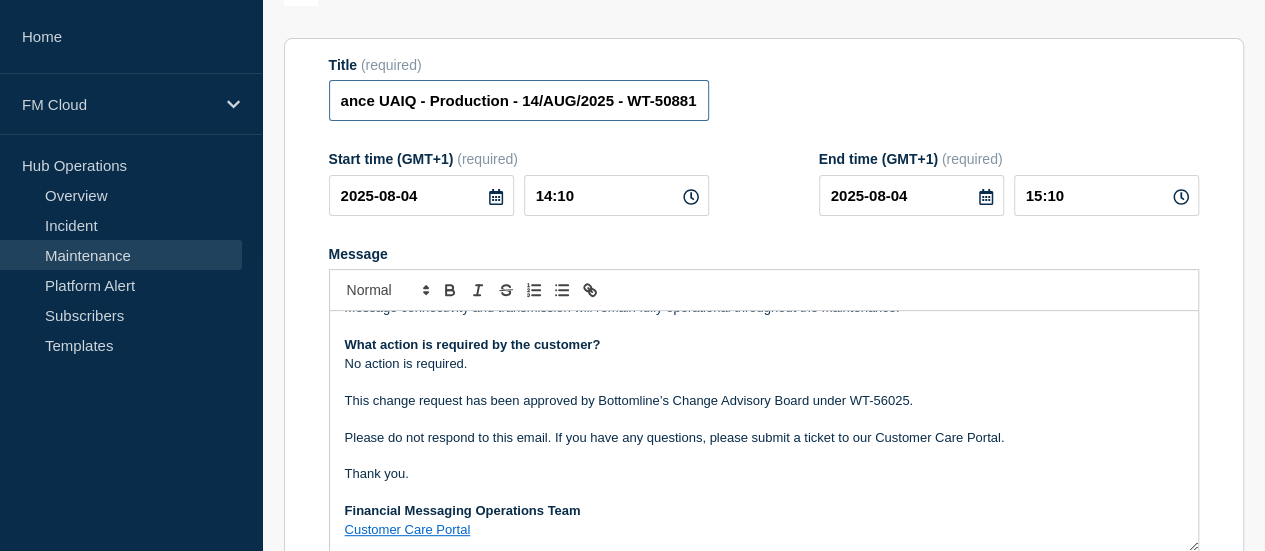 drag, startPoint x: 570, startPoint y: 99, endPoint x: 977, endPoint y: 111, distance: 407.17688 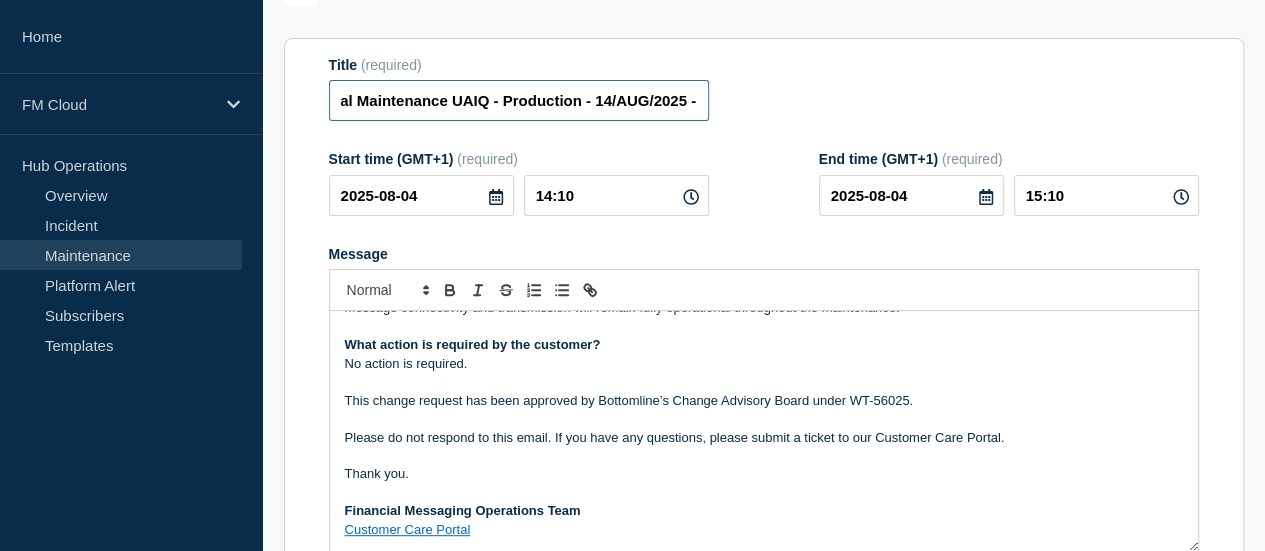 paste on "WT-56025" 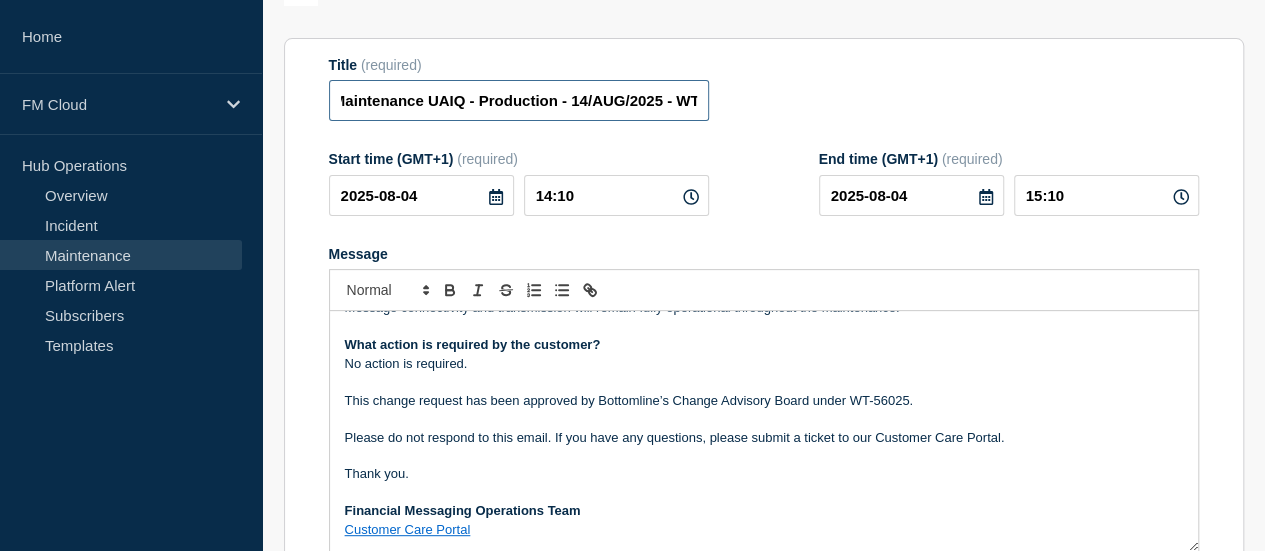 scroll, scrollTop: 0, scrollLeft: 264, axis: horizontal 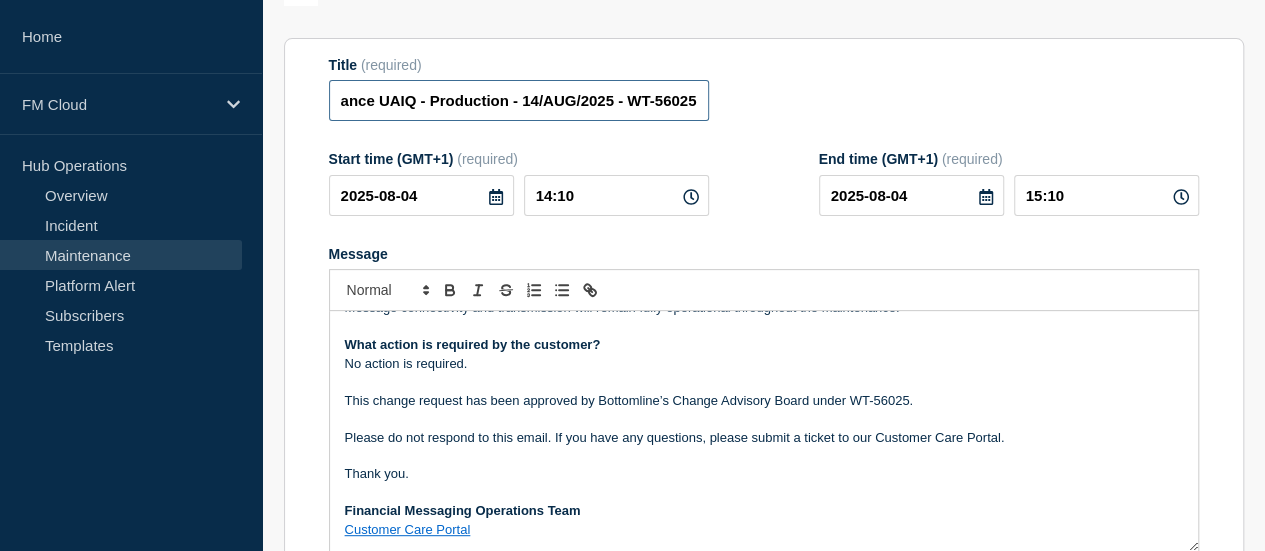 type on "SaaS Platform - Technical Maintenance UAIQ - Production - 14/AUG/2025 - WT-56025" 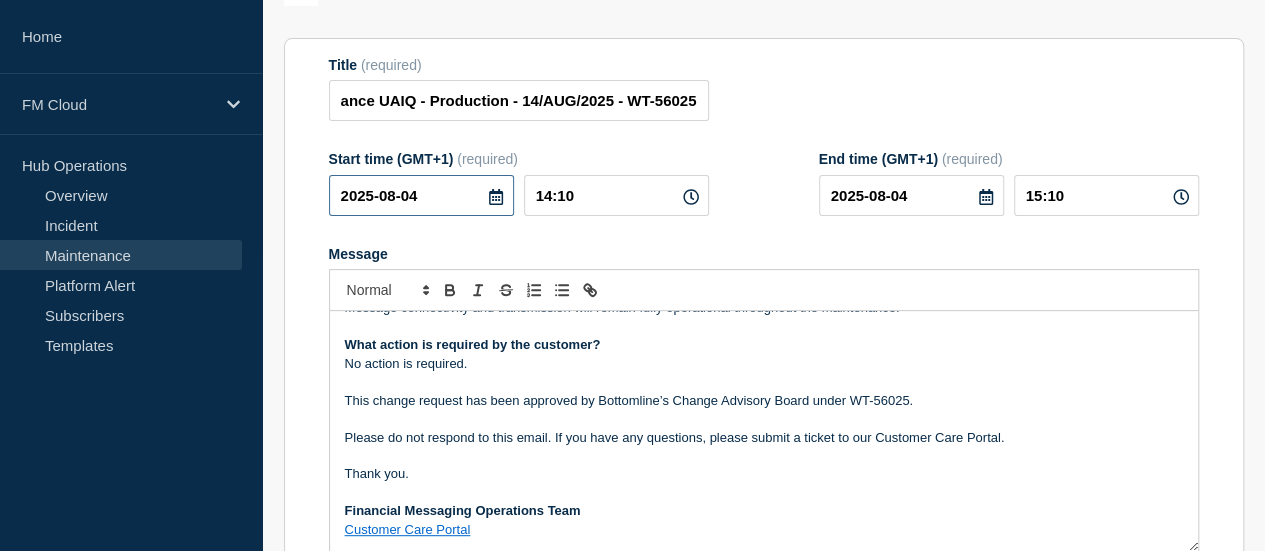 click on "2025-08-04" at bounding box center (421, 195) 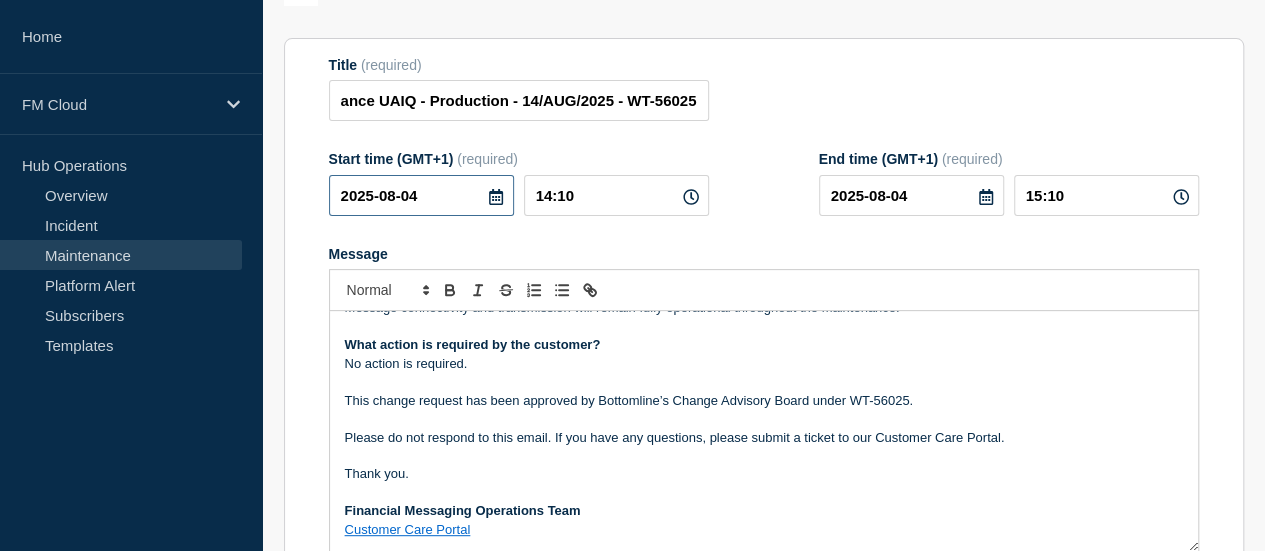 scroll, scrollTop: 0, scrollLeft: 0, axis: both 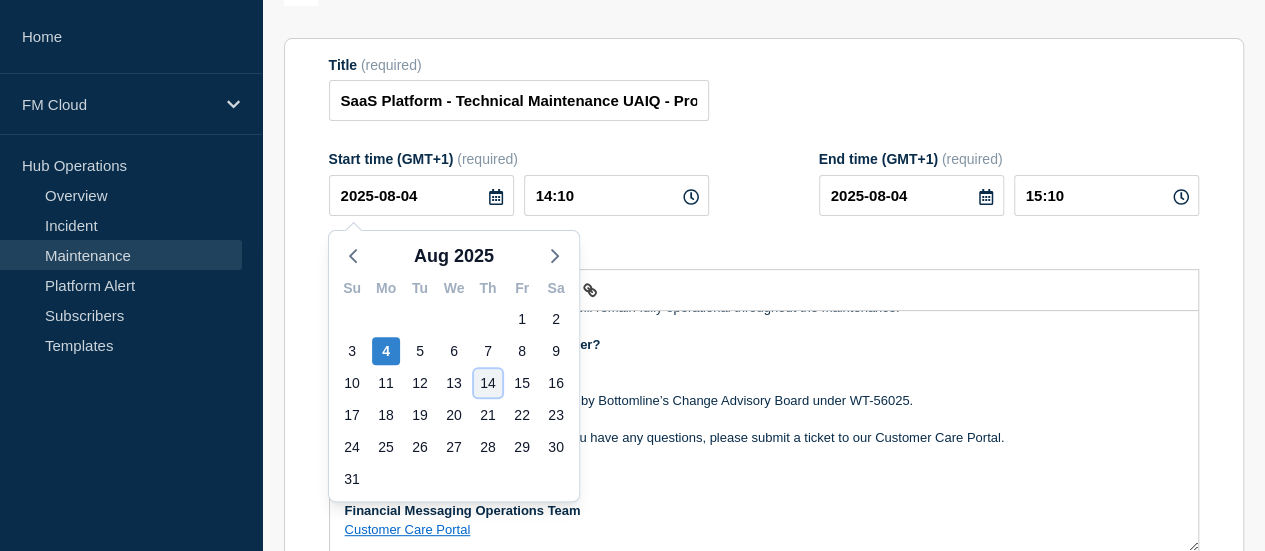 click on "14" 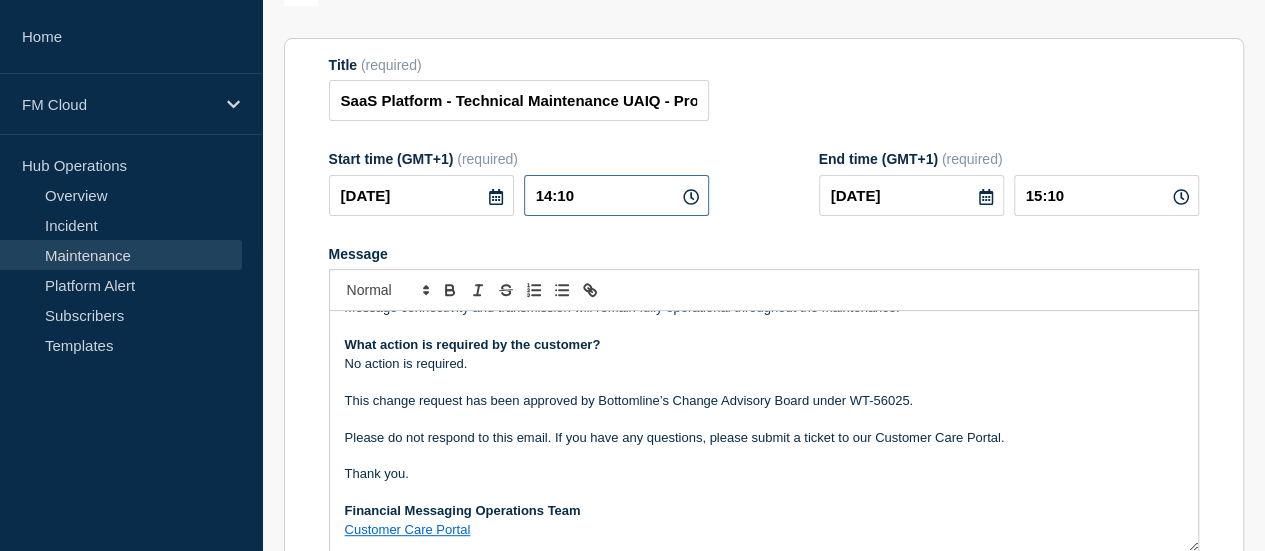 click on "14:10" at bounding box center [616, 195] 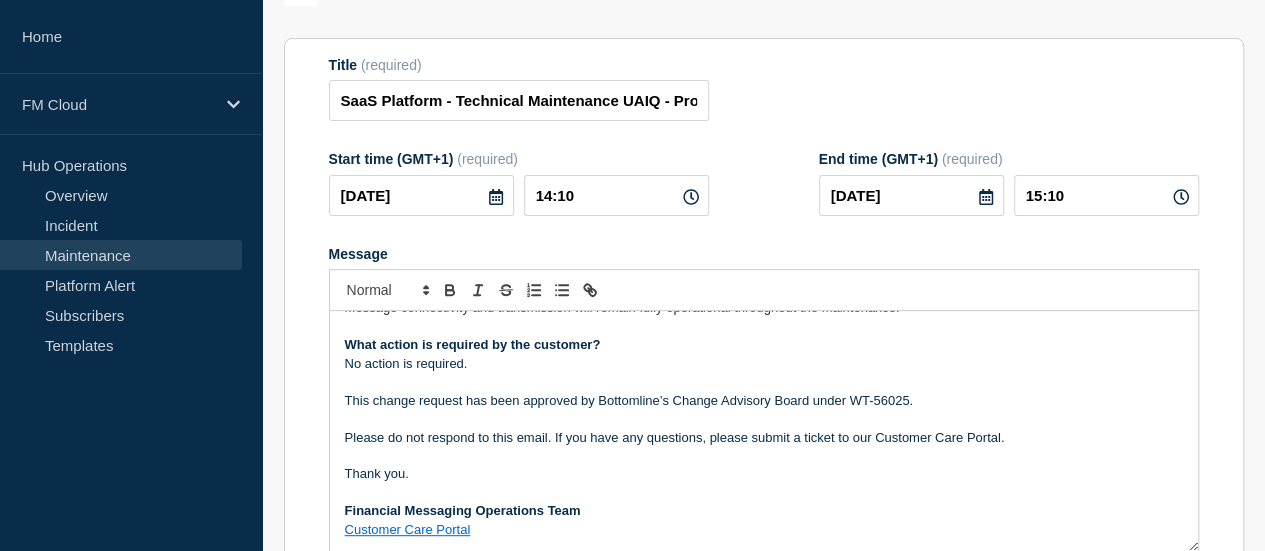 click 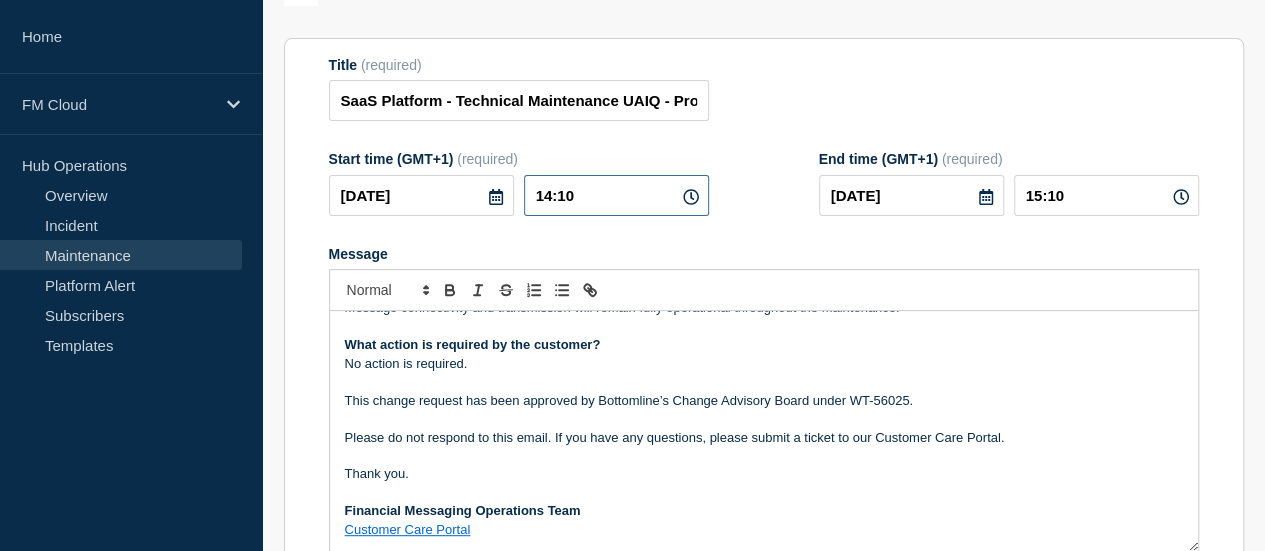 click on "14:10" at bounding box center [616, 195] 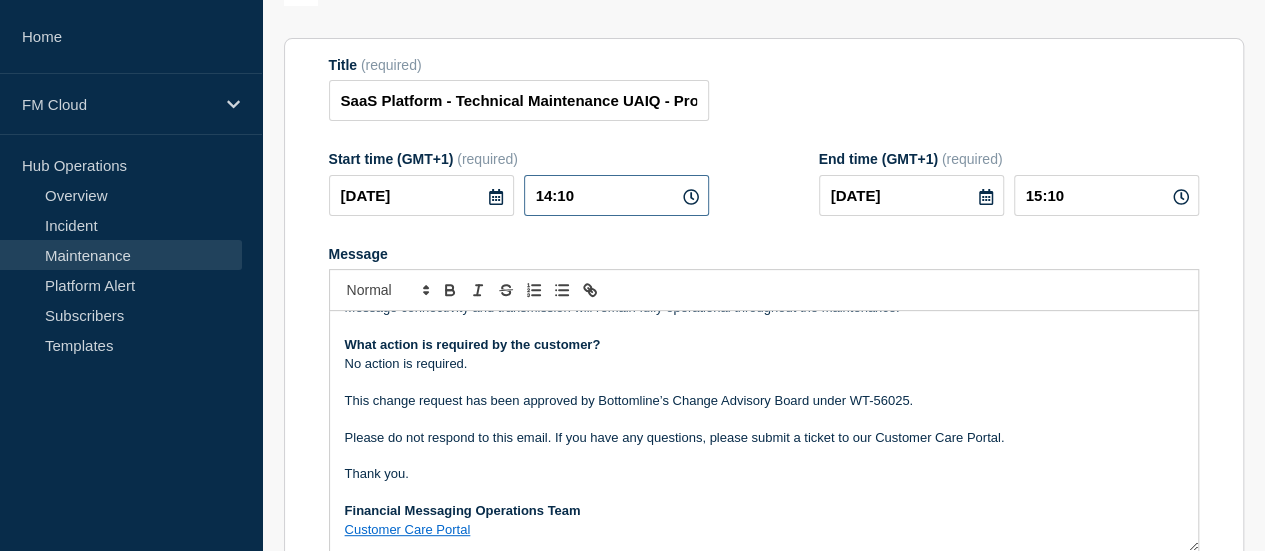 drag, startPoint x: 562, startPoint y: 198, endPoint x: 550, endPoint y: 193, distance: 13 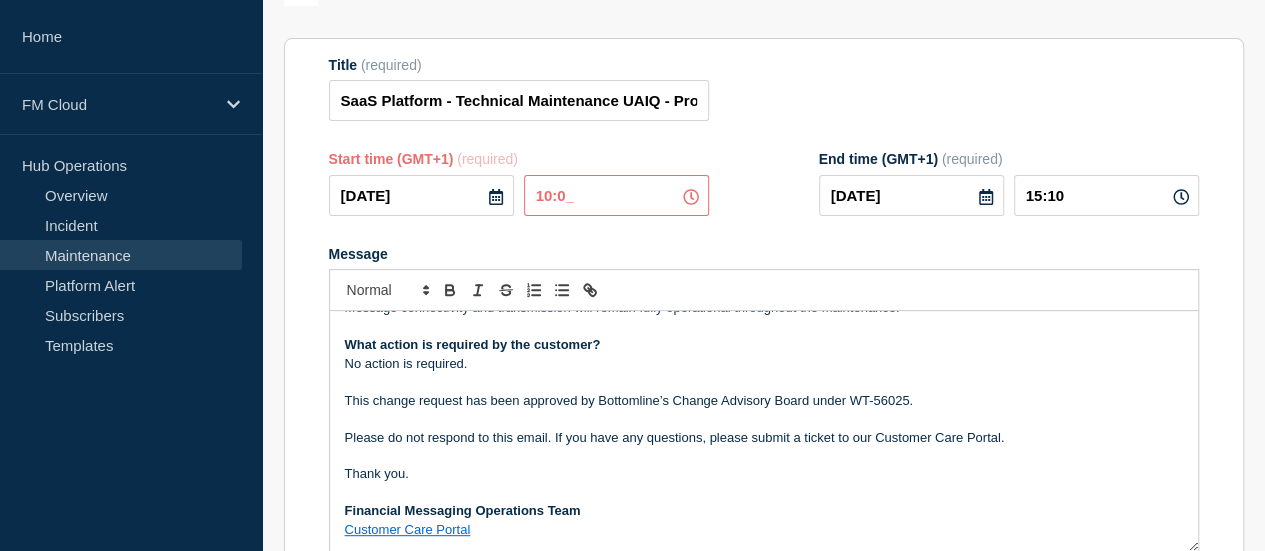 type on "10:00" 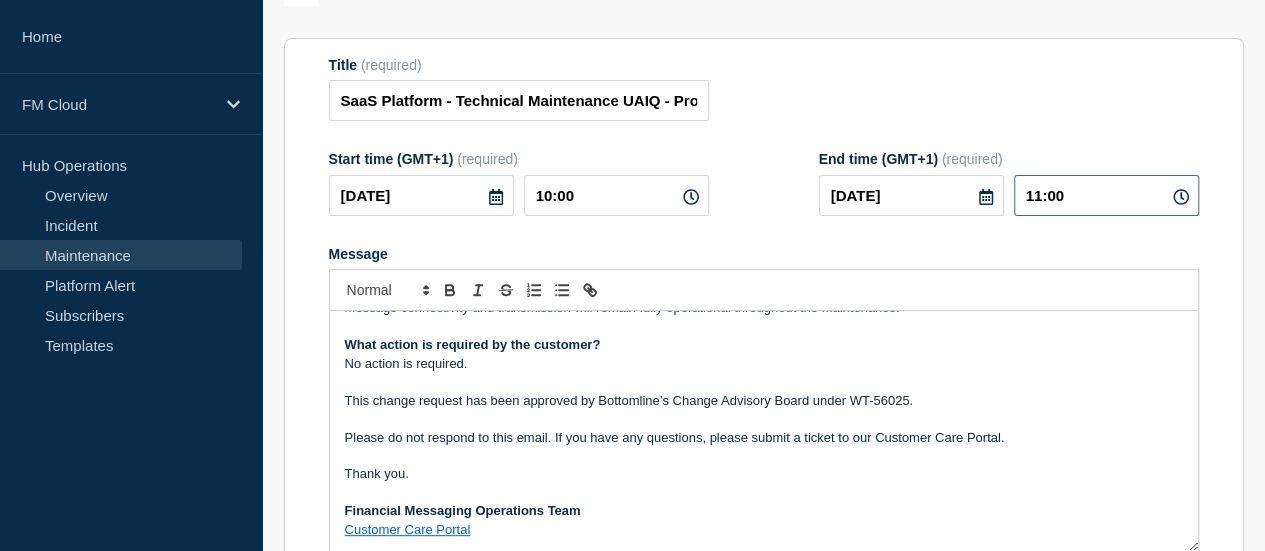 click on "11:00" at bounding box center [1106, 195] 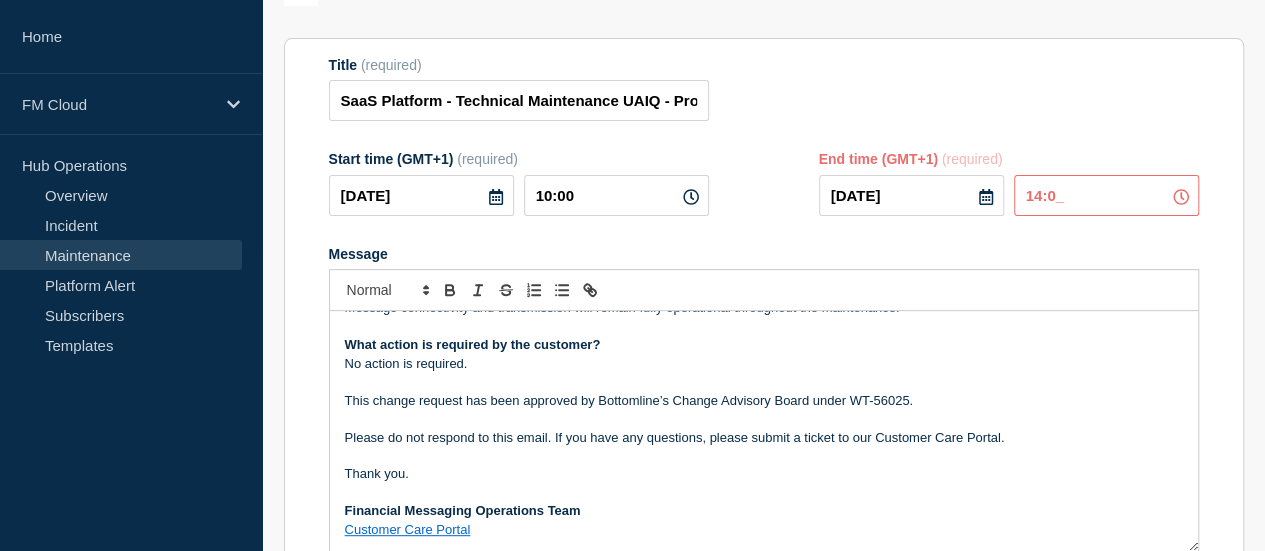 type on "14:00" 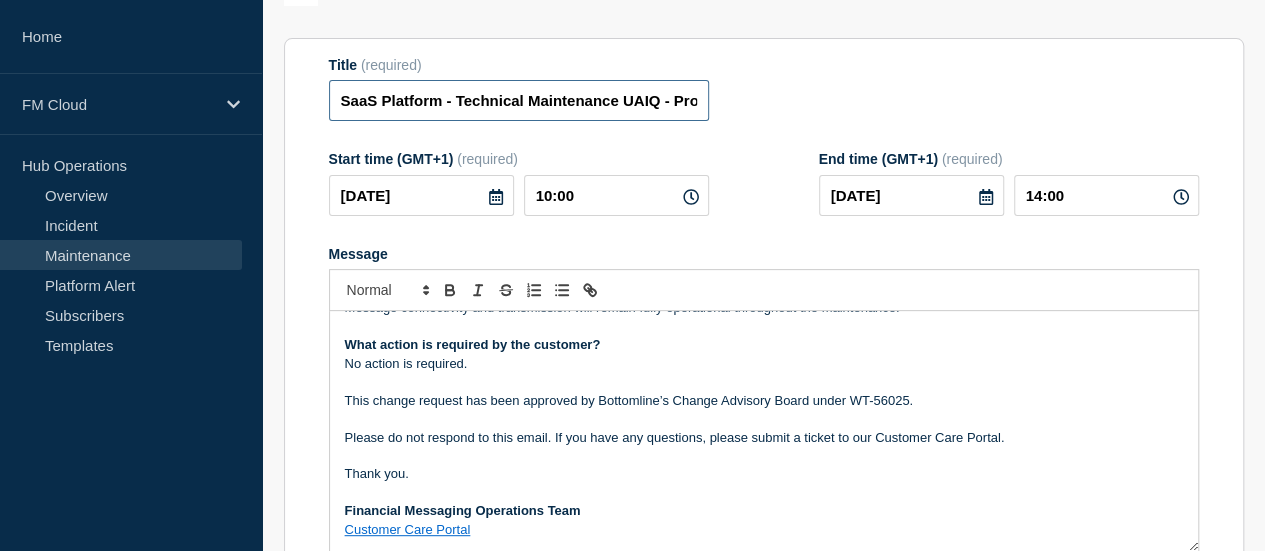 scroll, scrollTop: 0, scrollLeft: 264, axis: horizontal 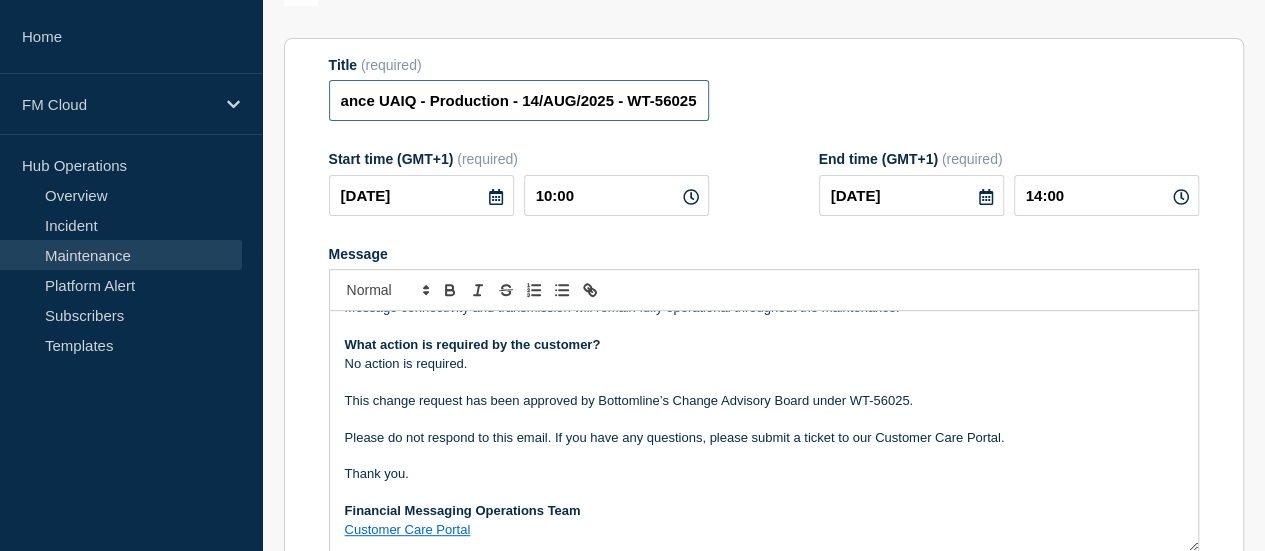 drag, startPoint x: 346, startPoint y: 104, endPoint x: 770, endPoint y: 111, distance: 424.05777 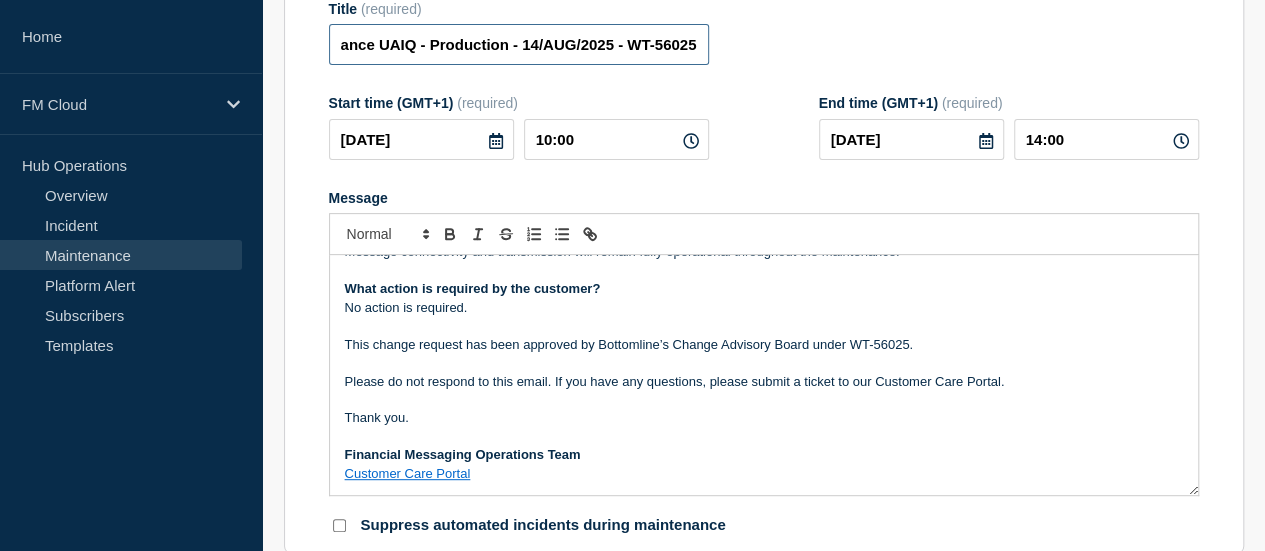 scroll, scrollTop: 300, scrollLeft: 0, axis: vertical 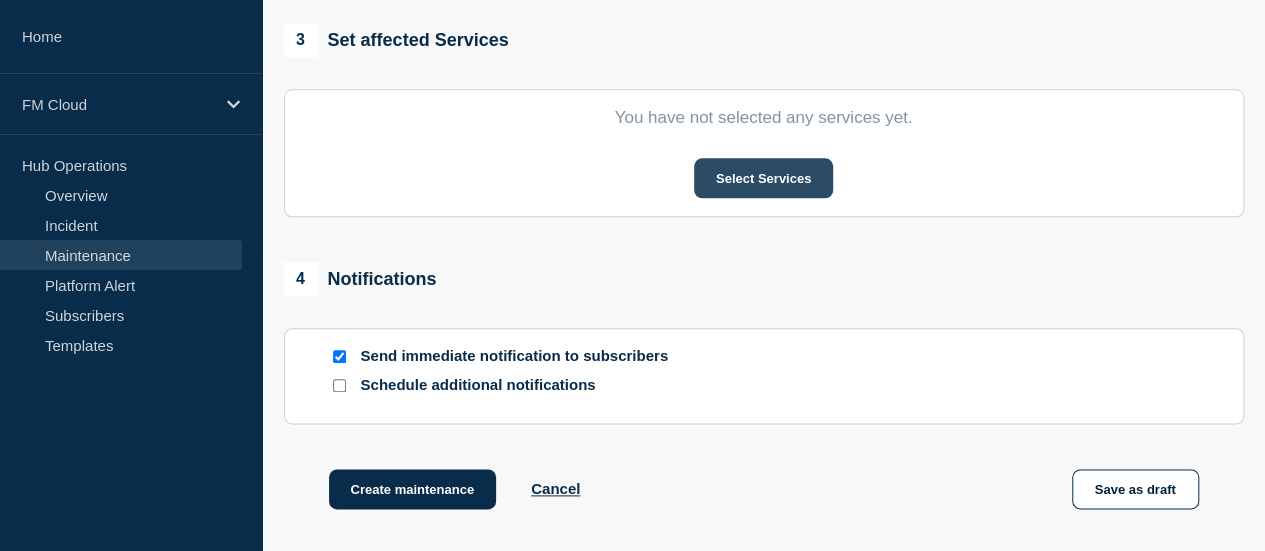 click on "Select Services" at bounding box center [763, 178] 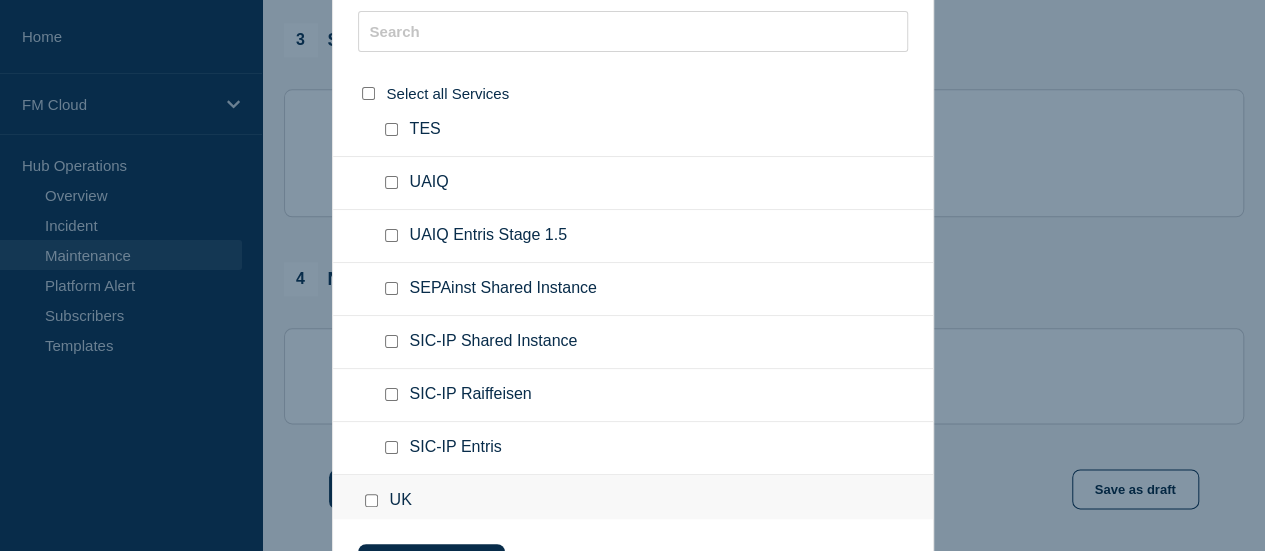 scroll, scrollTop: 400, scrollLeft: 0, axis: vertical 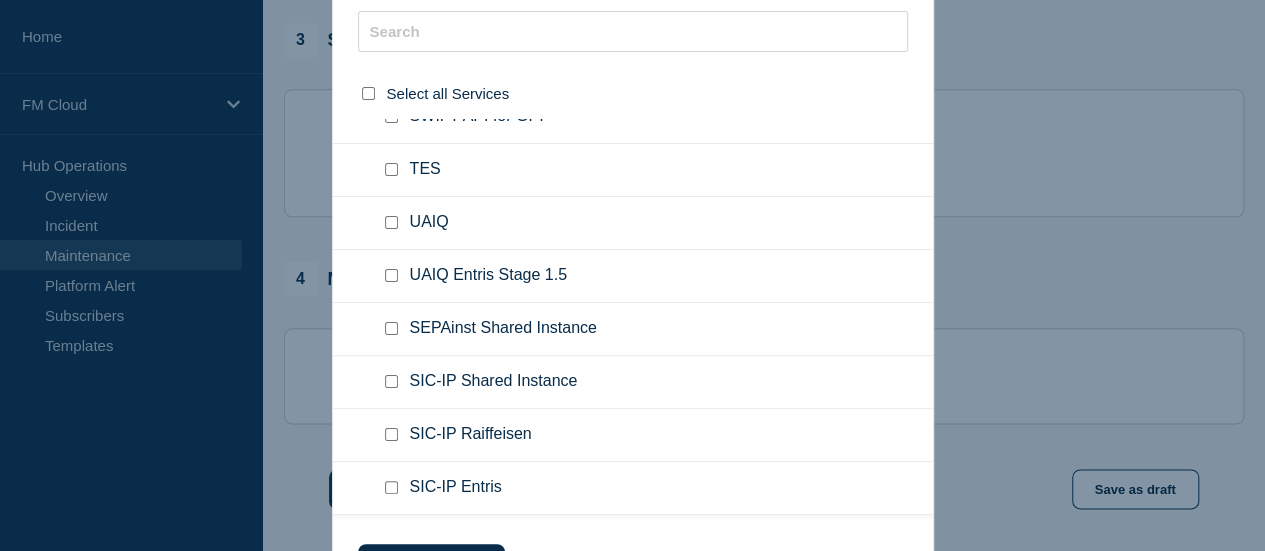 click at bounding box center [391, 328] 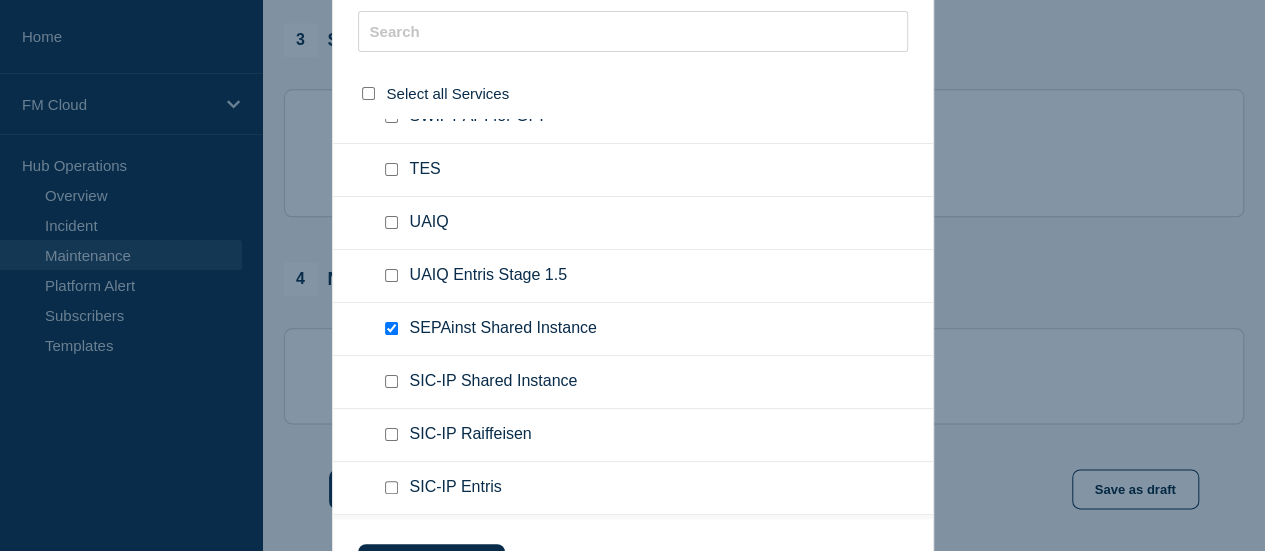 click at bounding box center [391, 381] 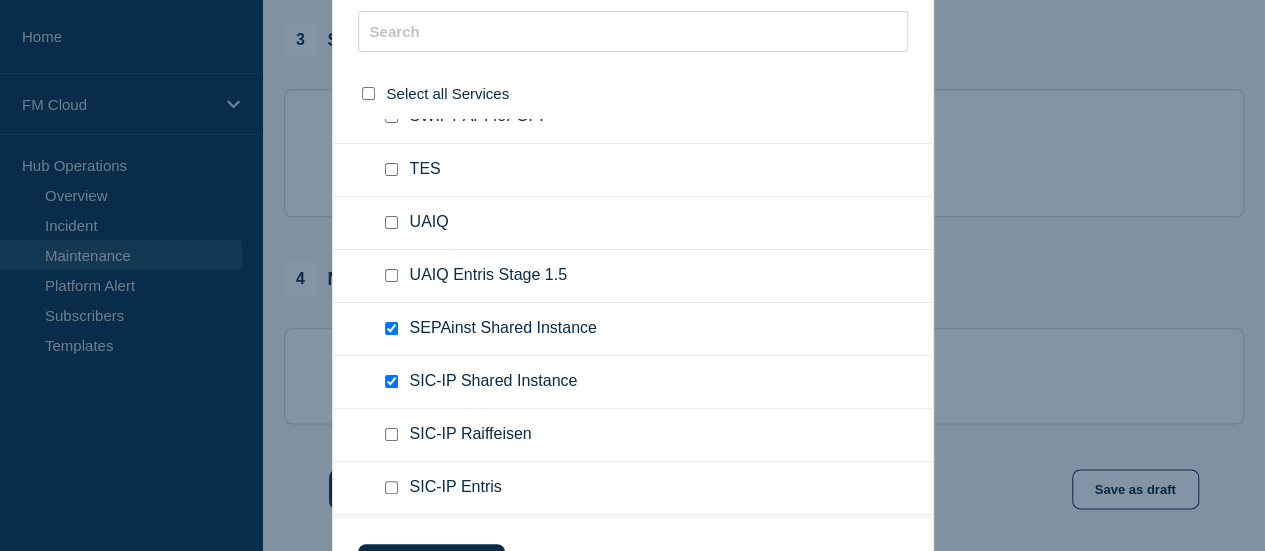 click at bounding box center [391, 434] 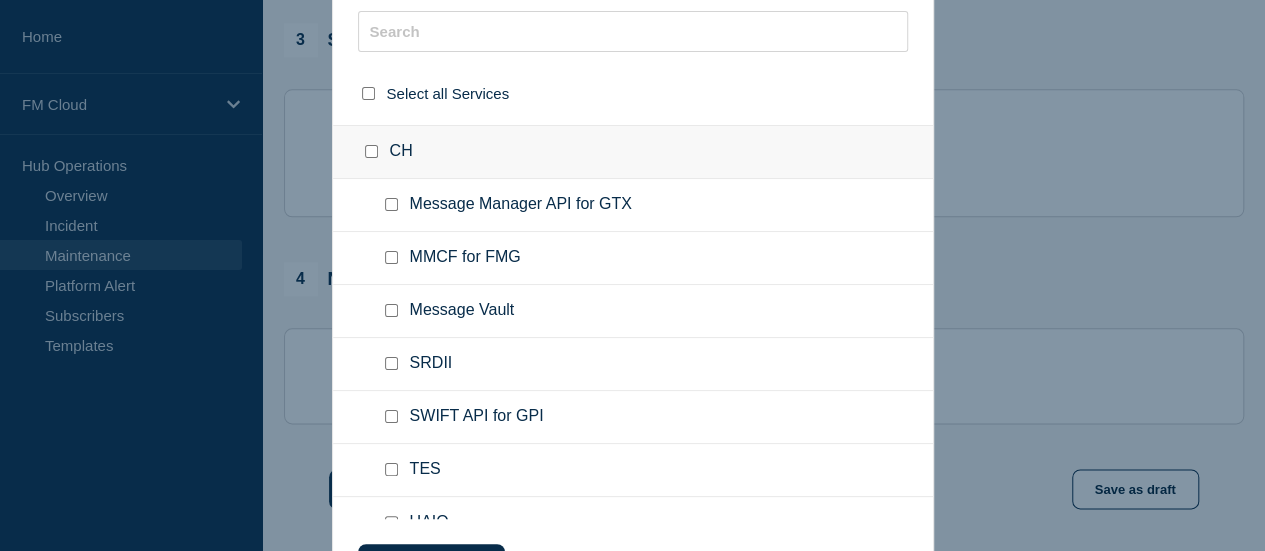 scroll, scrollTop: 0, scrollLeft: 0, axis: both 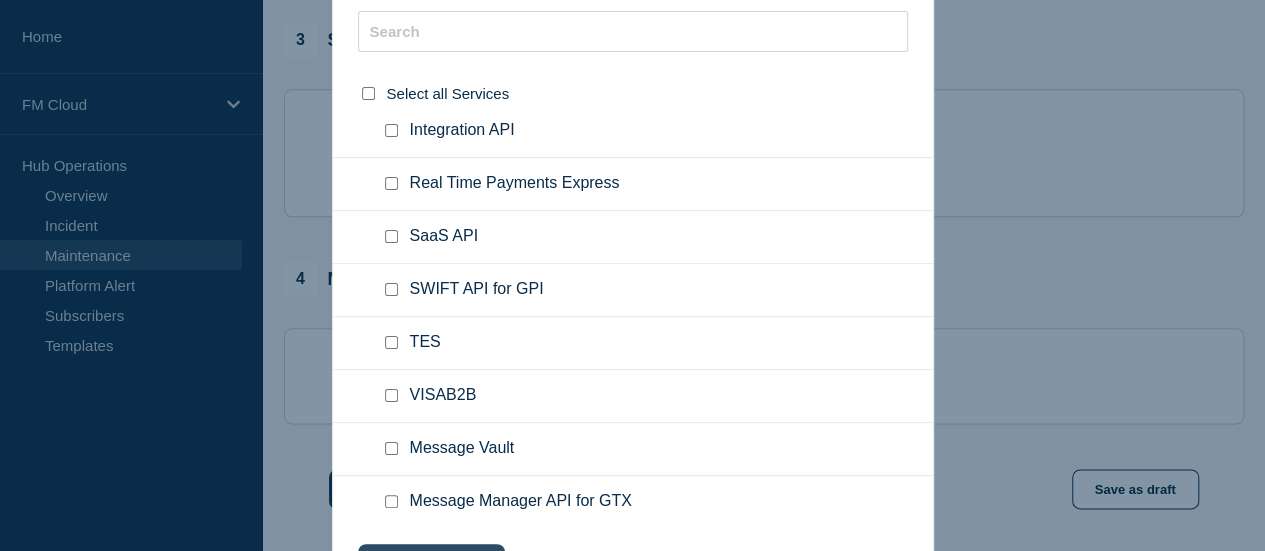 click on "Choose selected" 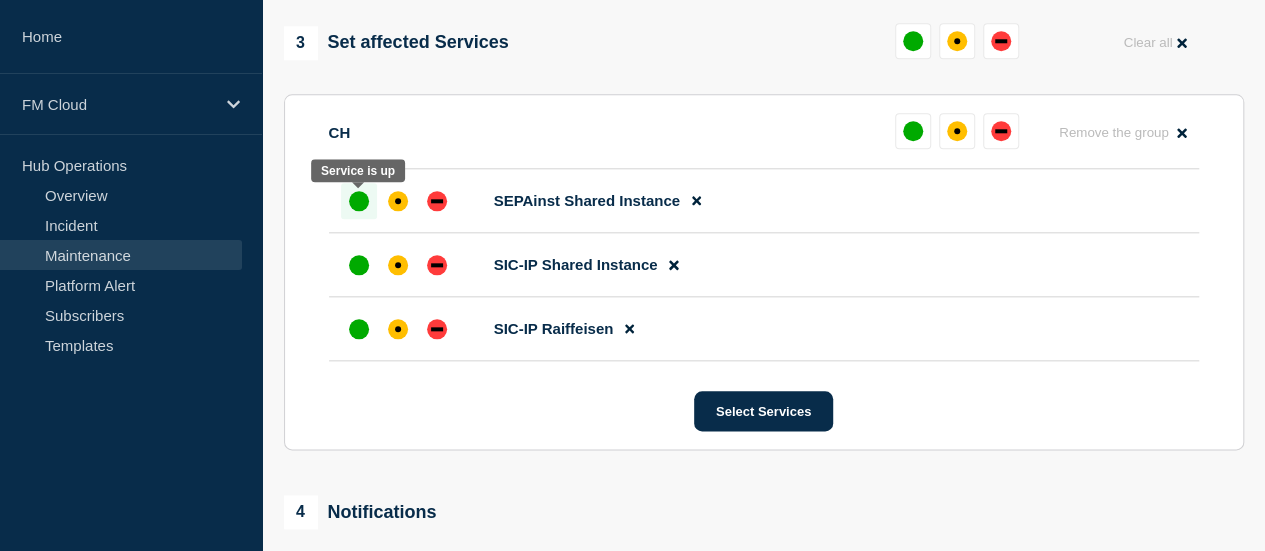 click at bounding box center [359, 201] 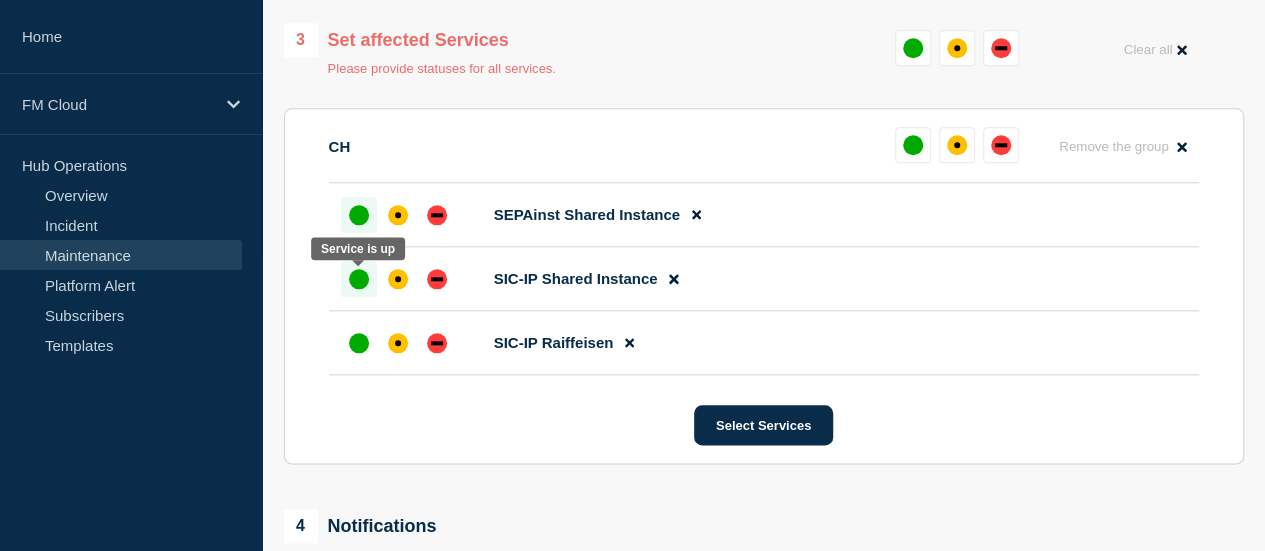 click at bounding box center (359, 279) 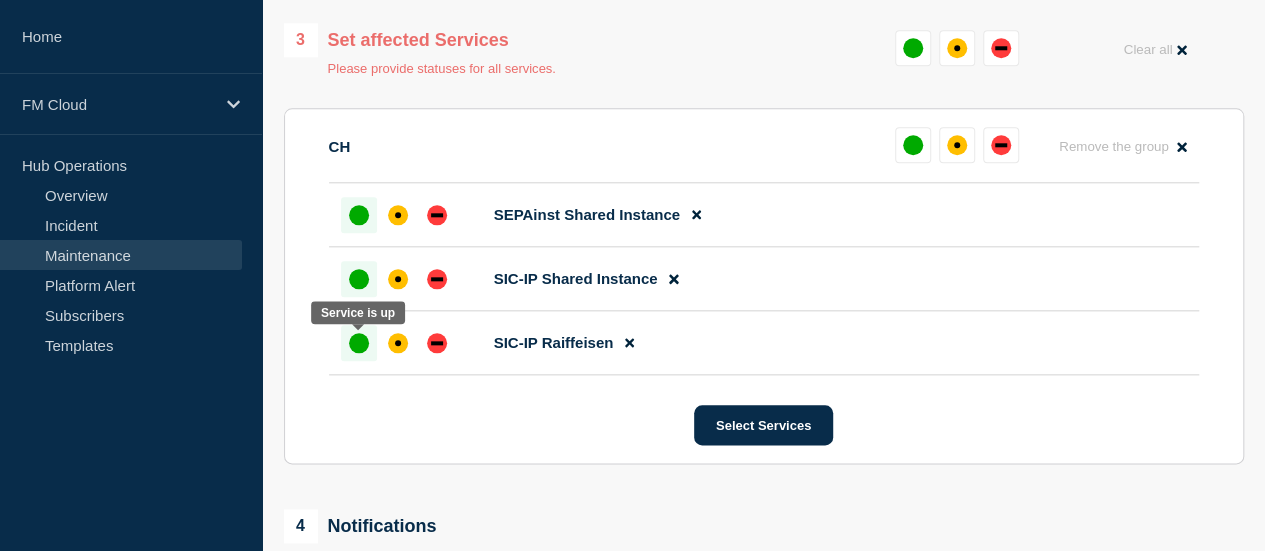 click at bounding box center (359, 343) 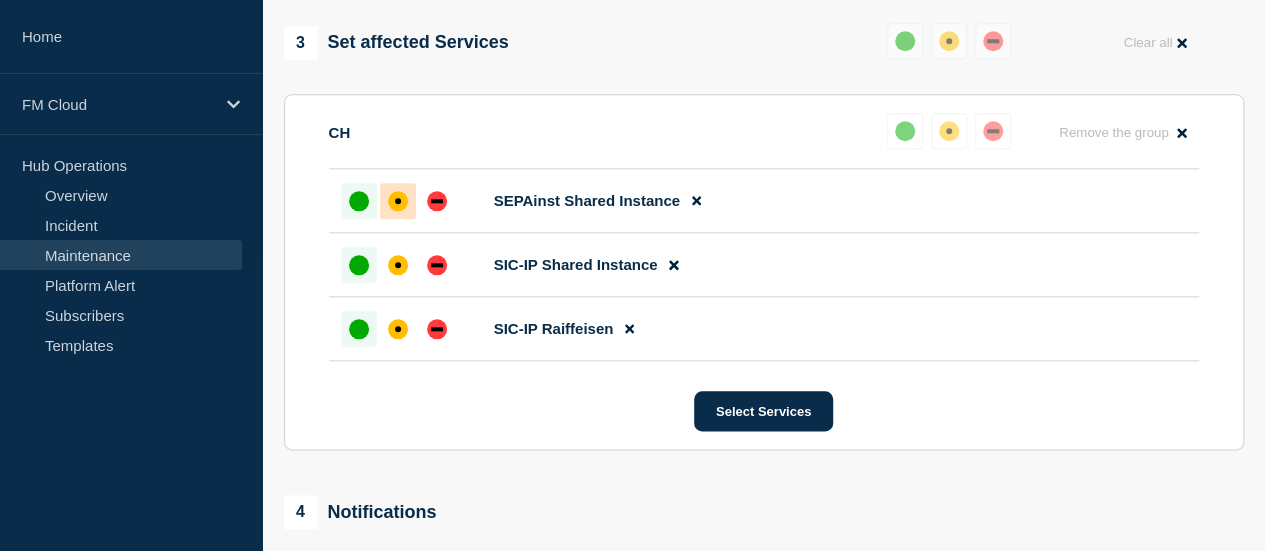 click at bounding box center [398, 201] 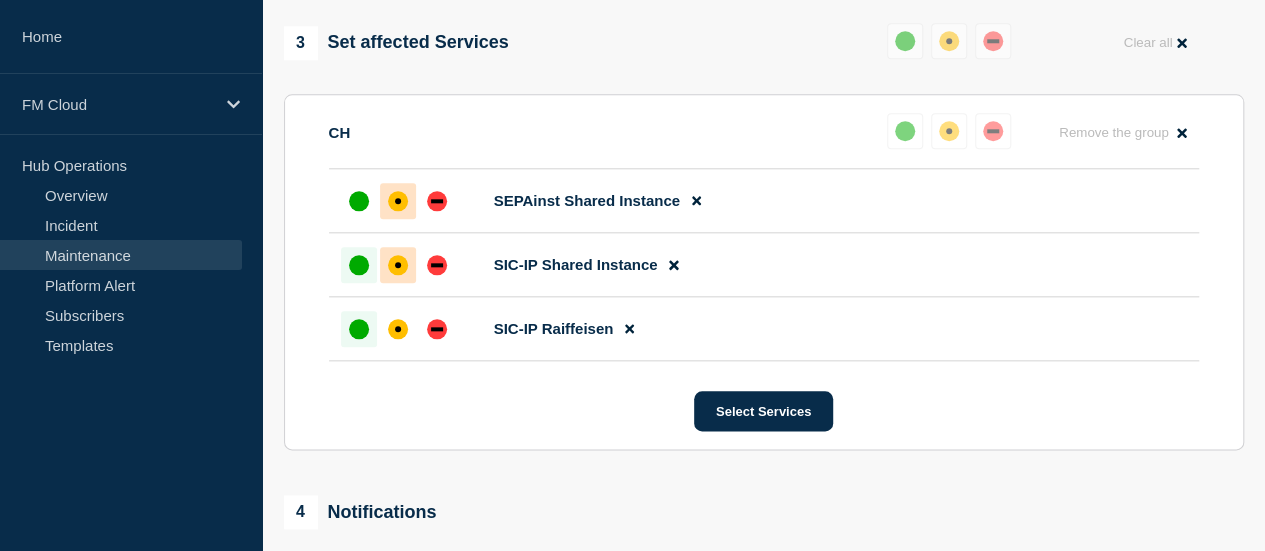 click at bounding box center (398, 265) 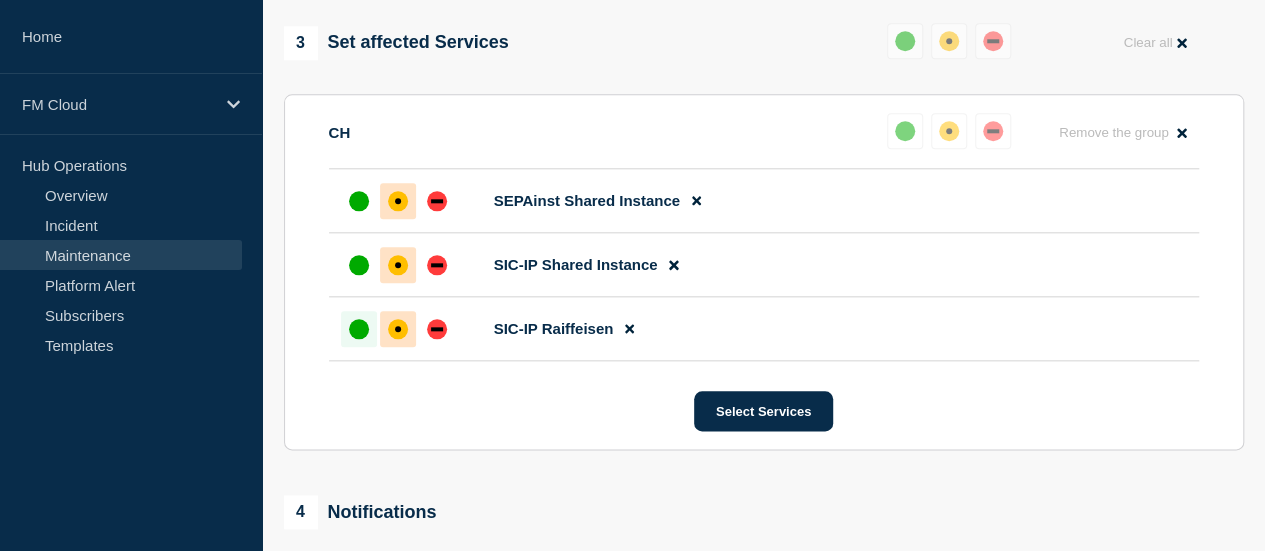 click at bounding box center (398, 329) 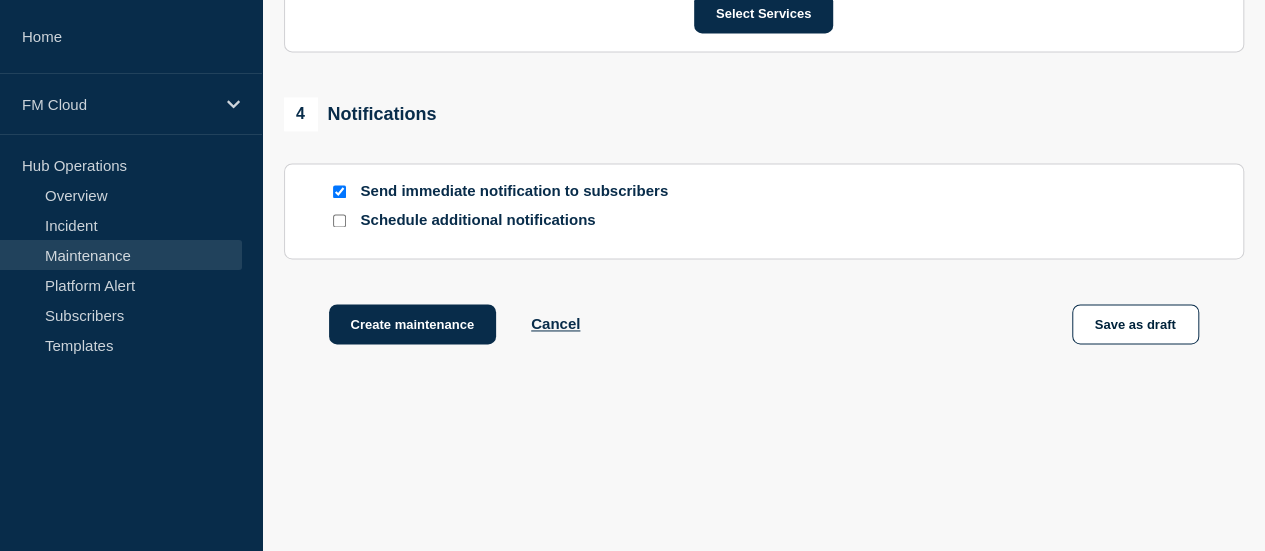 scroll, scrollTop: 1400, scrollLeft: 0, axis: vertical 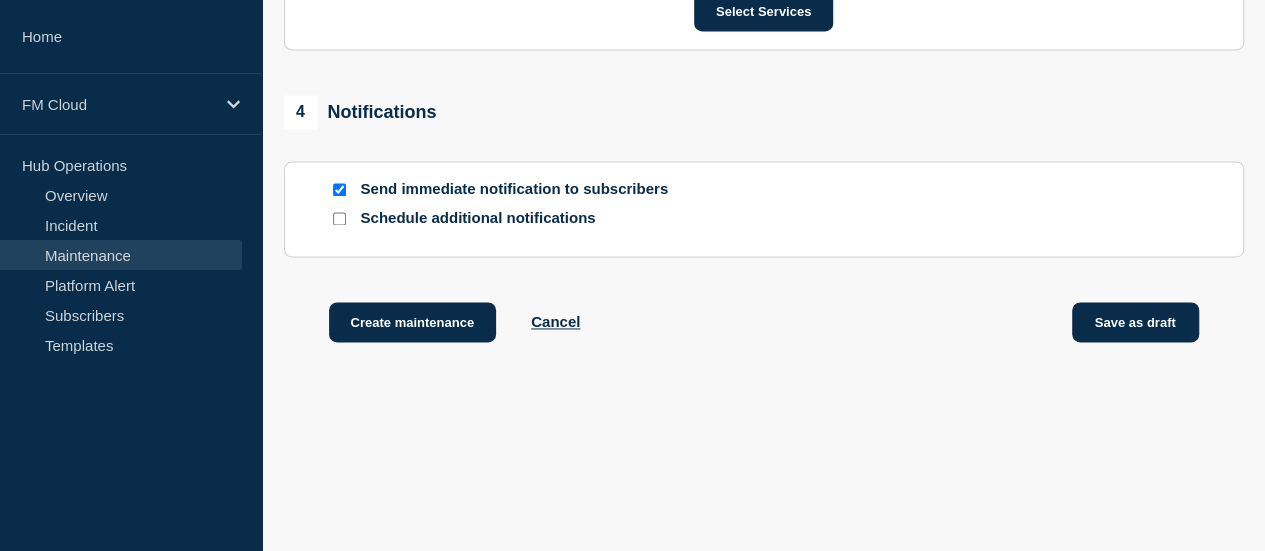 click on "Save as draft" at bounding box center [1135, 322] 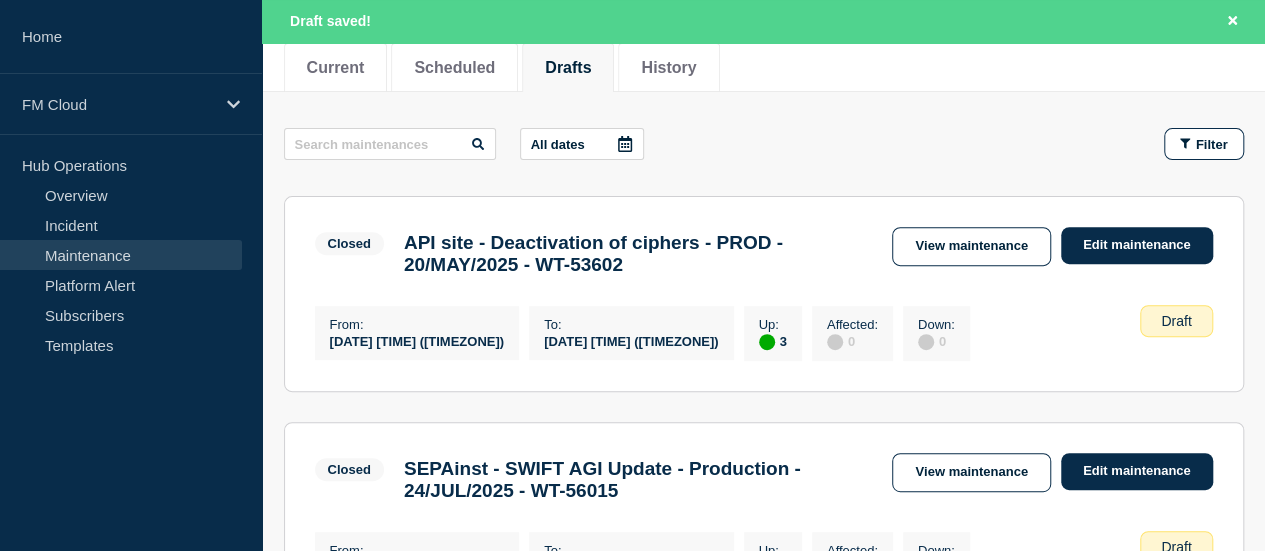 scroll, scrollTop: 300, scrollLeft: 0, axis: vertical 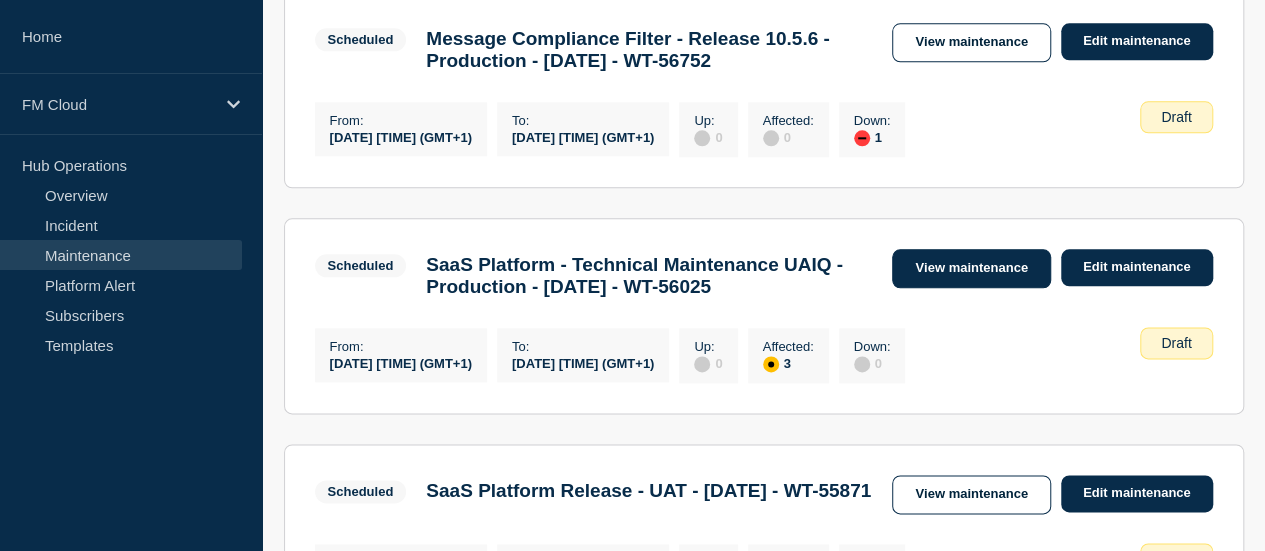 click on "View maintenance" at bounding box center [971, 268] 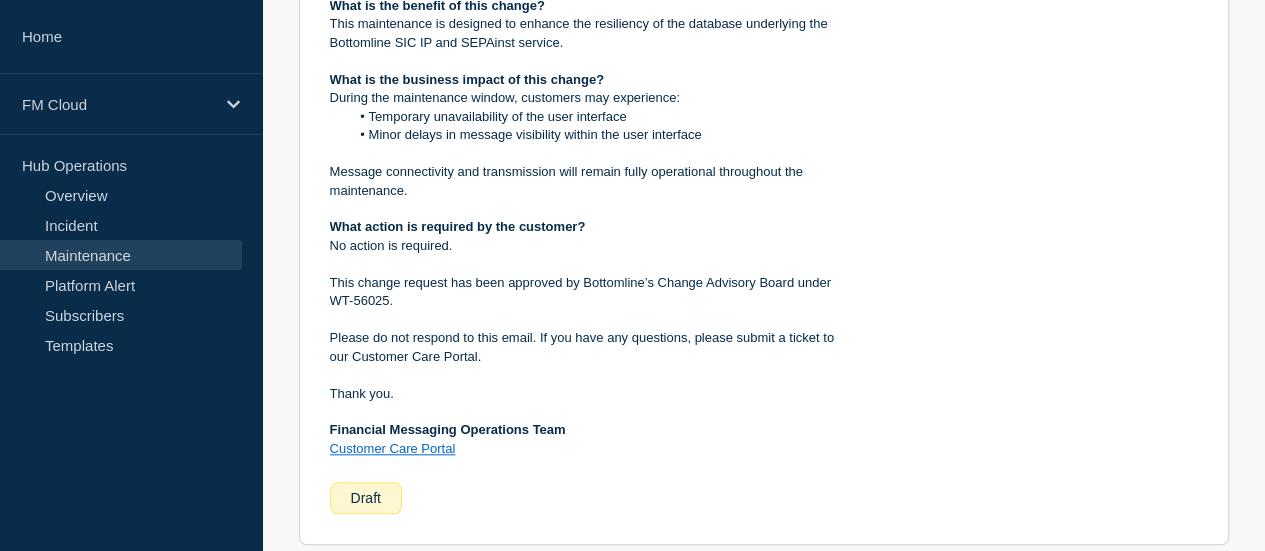 scroll, scrollTop: 800, scrollLeft: 0, axis: vertical 